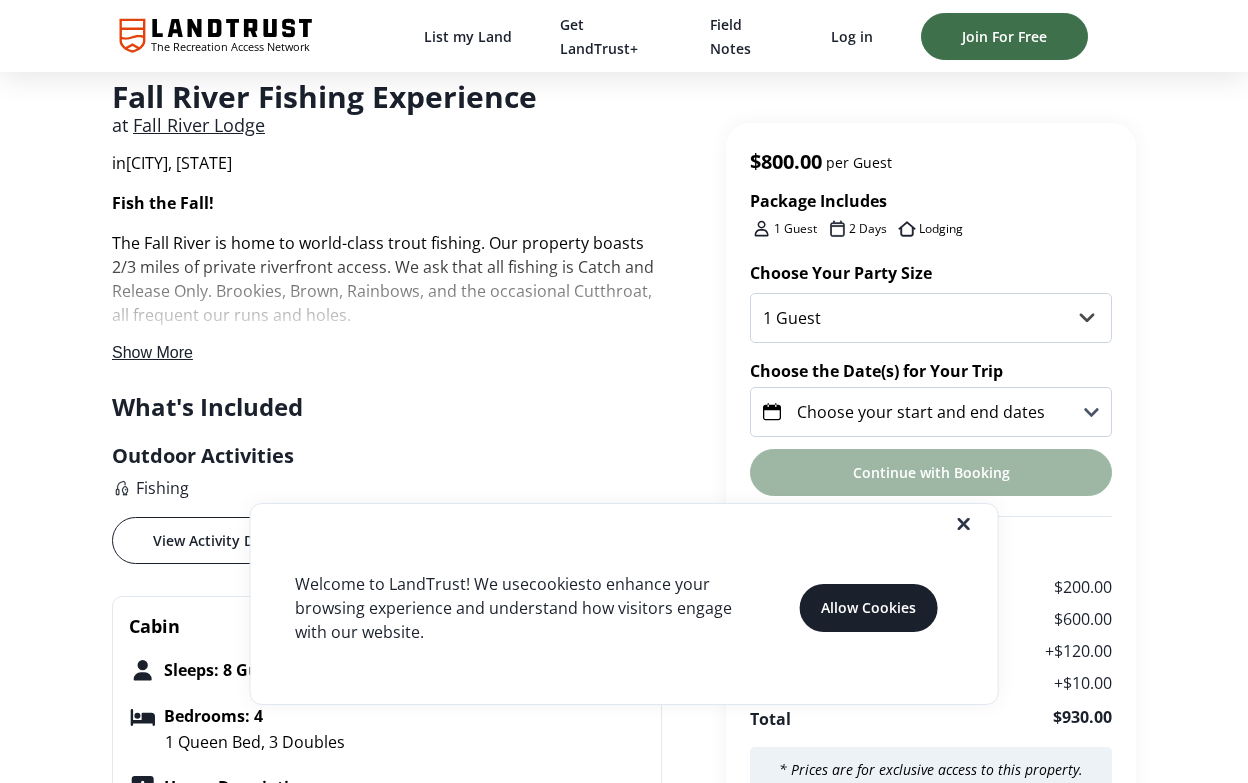 scroll, scrollTop: 478, scrollLeft: 0, axis: vertical 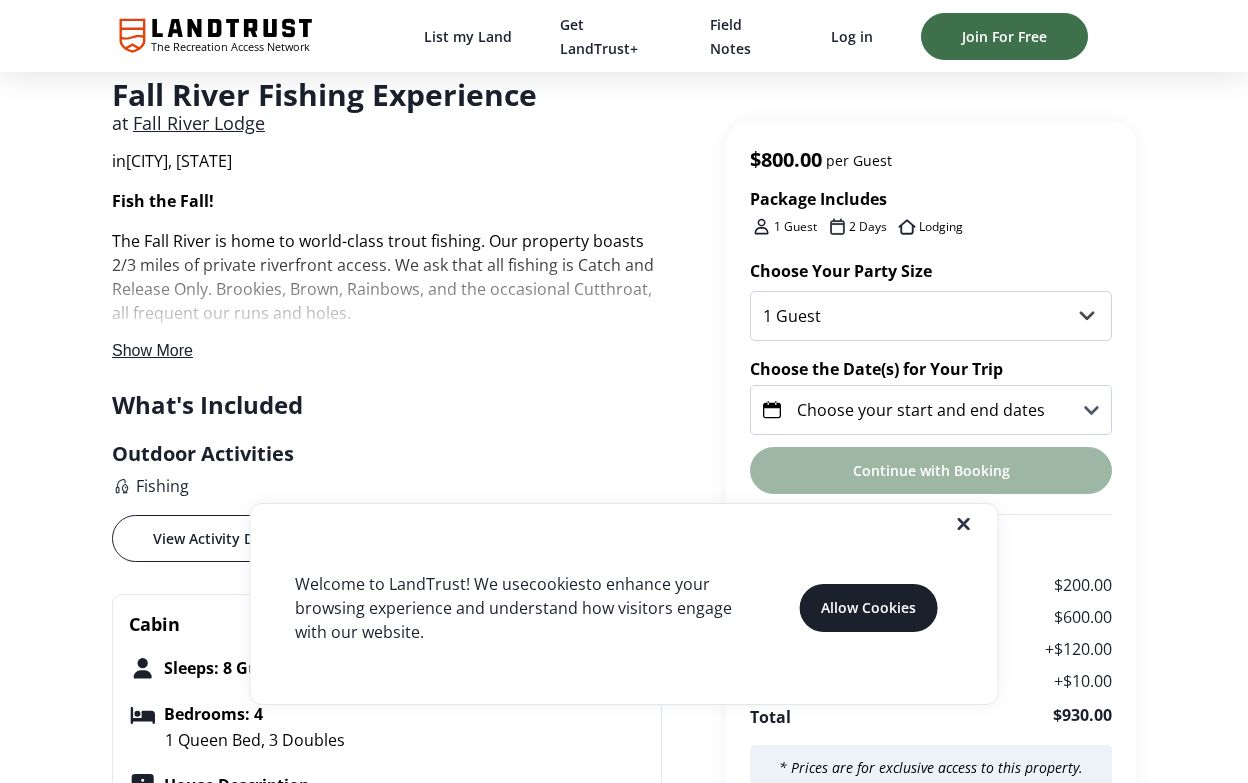 click on "Show More" at bounding box center (152, 350) 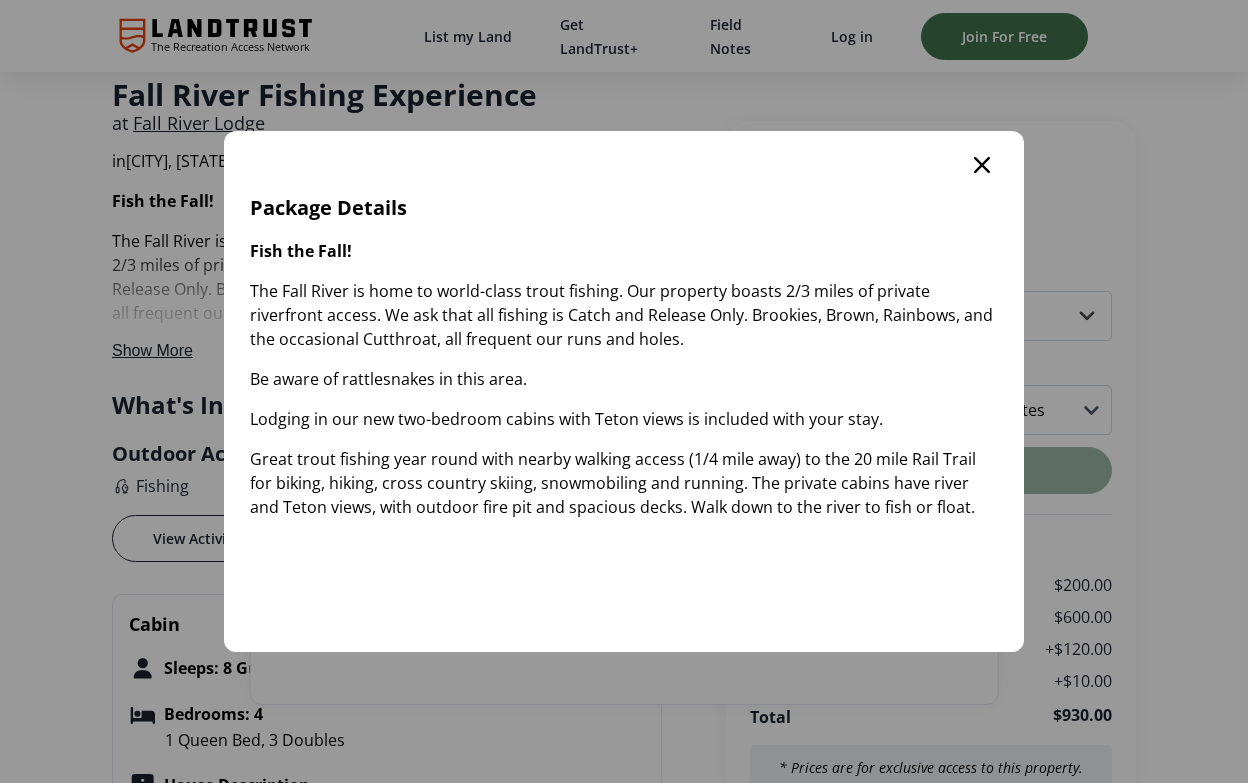 scroll, scrollTop: 0, scrollLeft: 0, axis: both 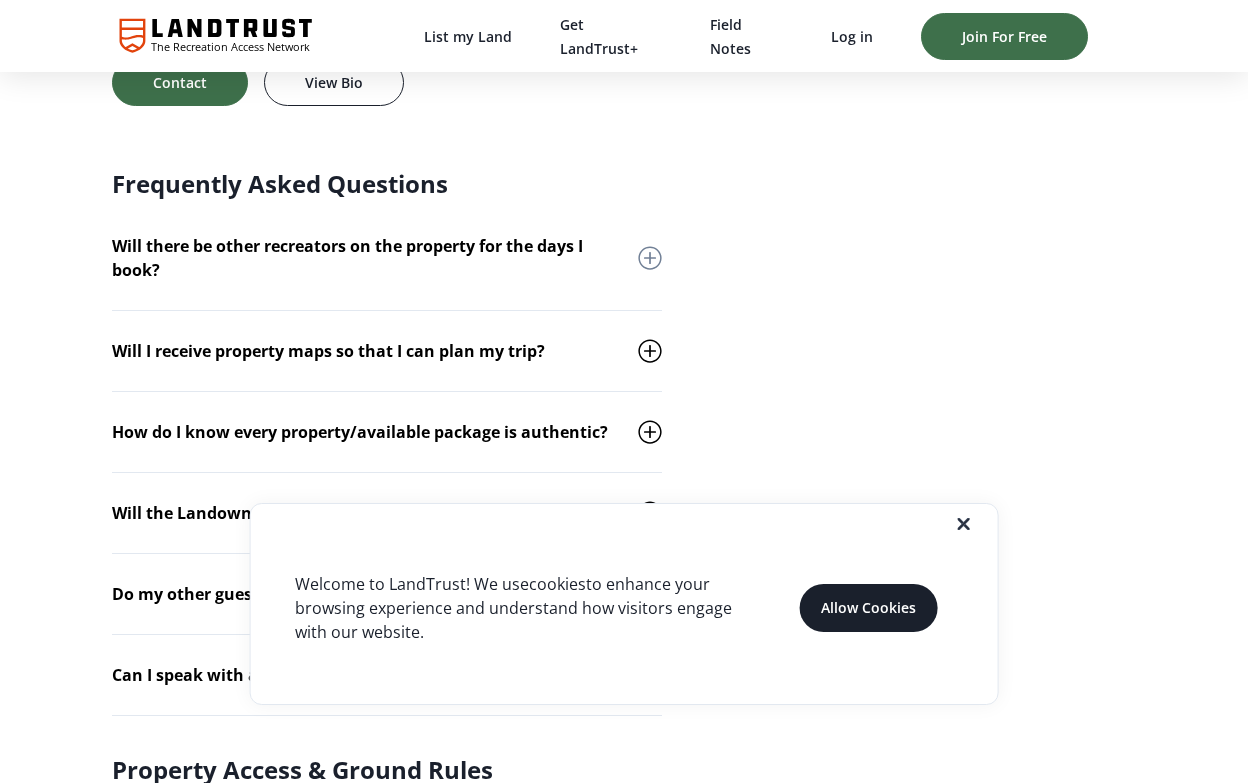 click 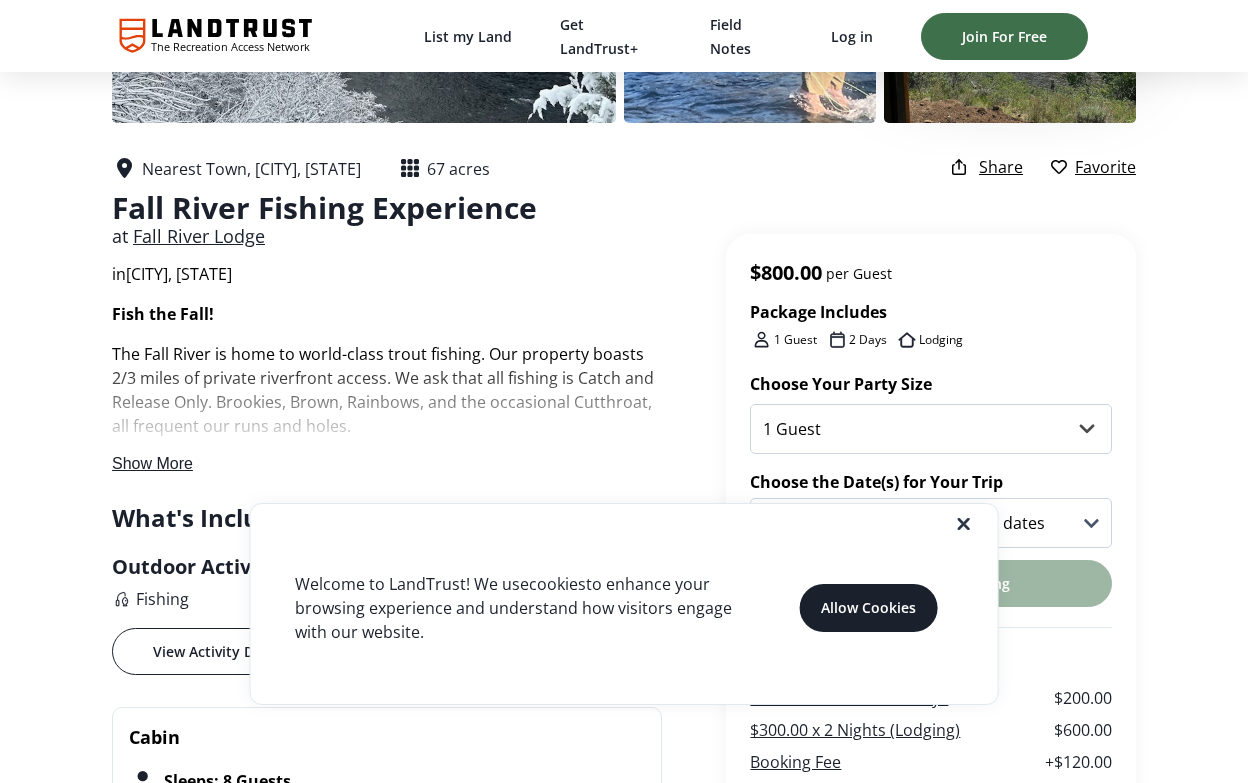 scroll, scrollTop: 0, scrollLeft: 0, axis: both 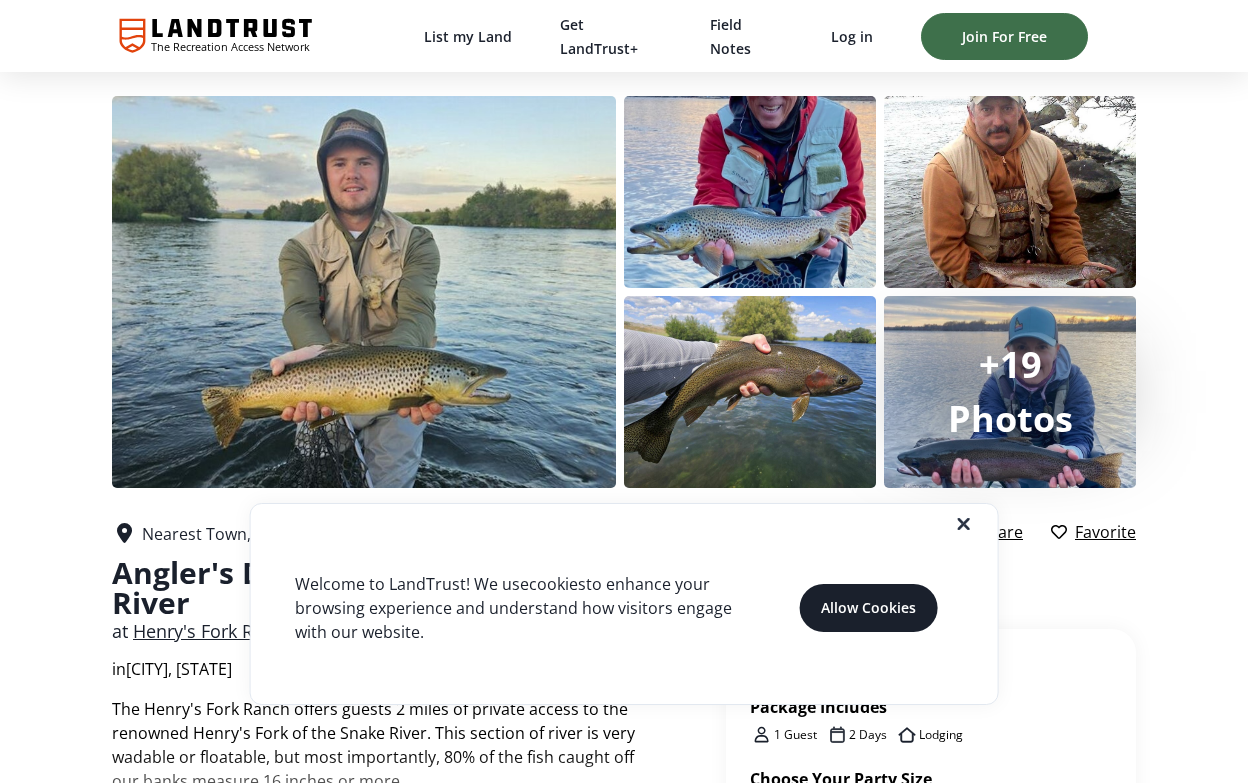 click 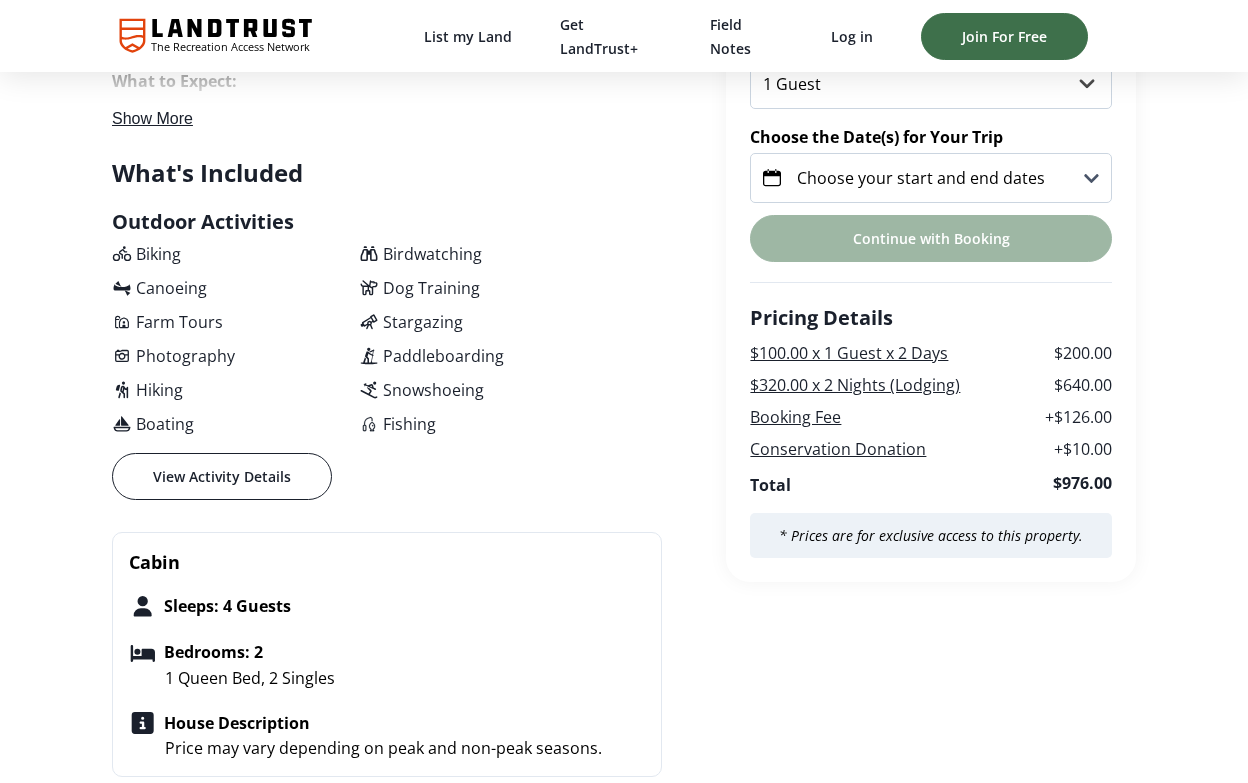 scroll, scrollTop: 746, scrollLeft: 0, axis: vertical 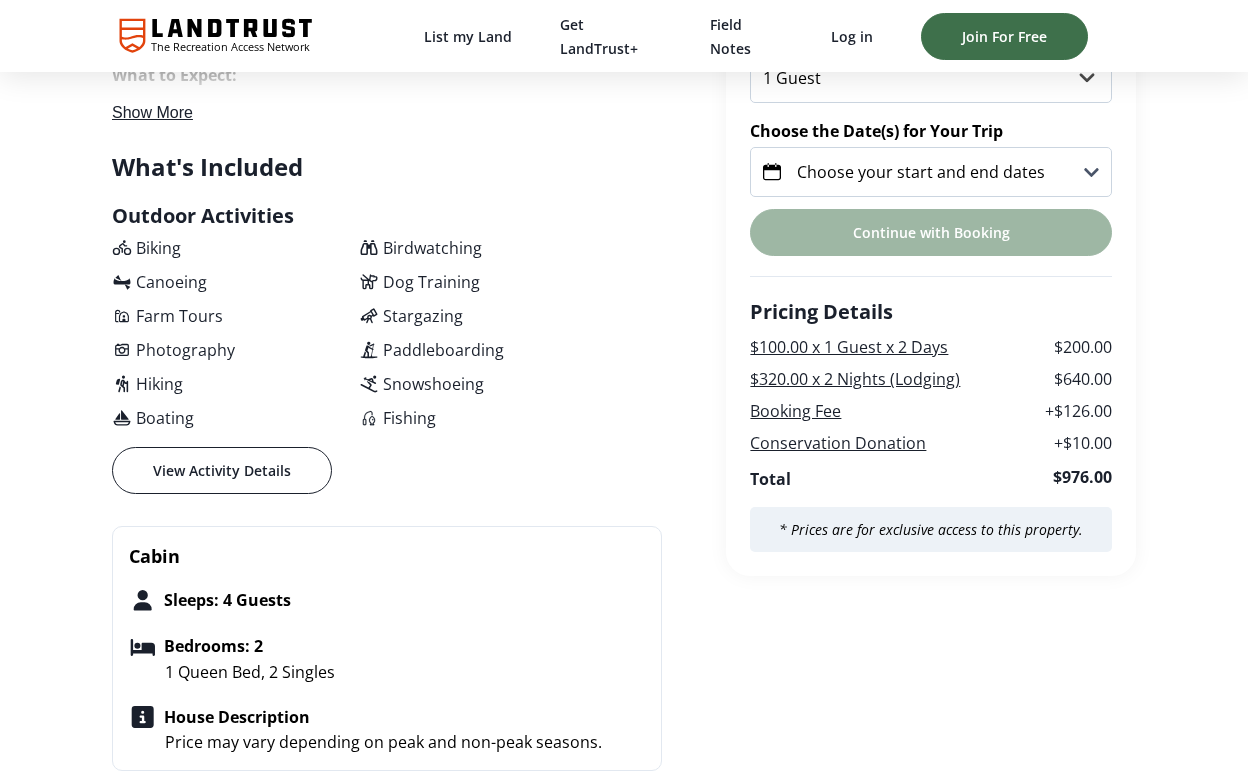 click on "$100.00 x 1 Guest x 2 Days" at bounding box center [849, 347] 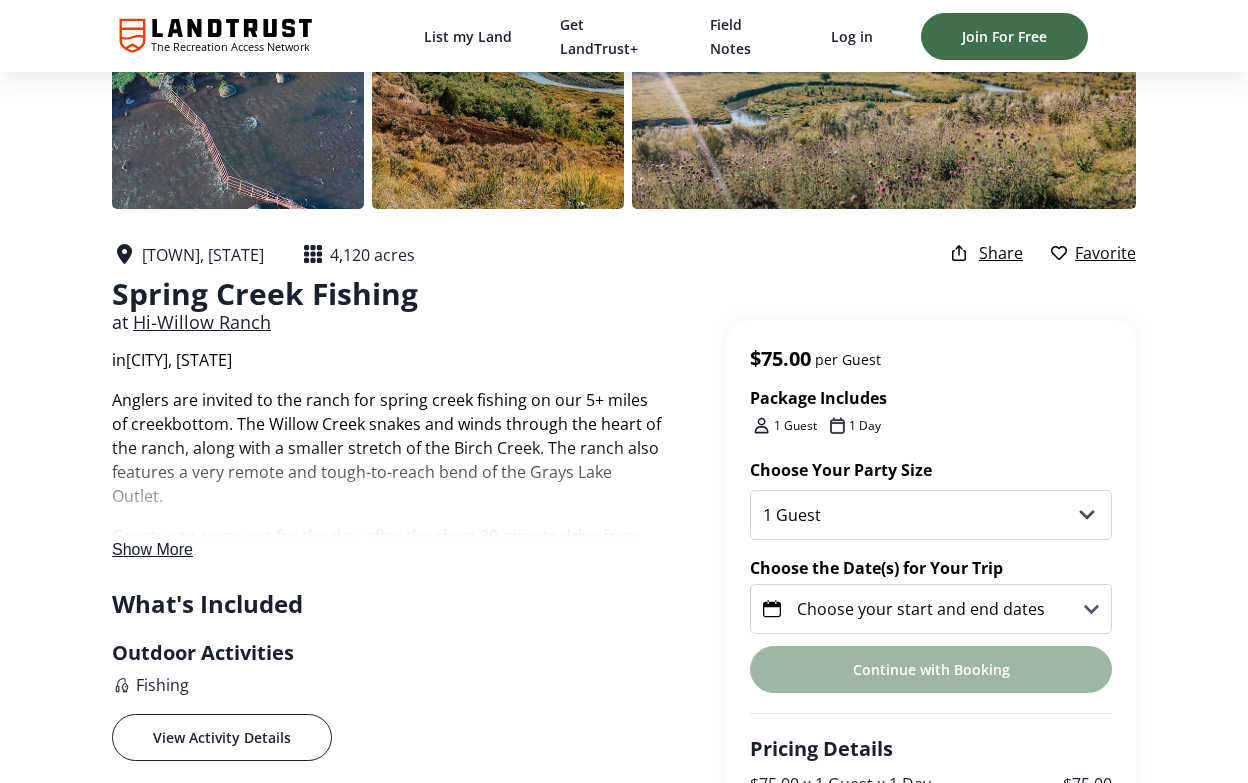 scroll, scrollTop: 293, scrollLeft: 0, axis: vertical 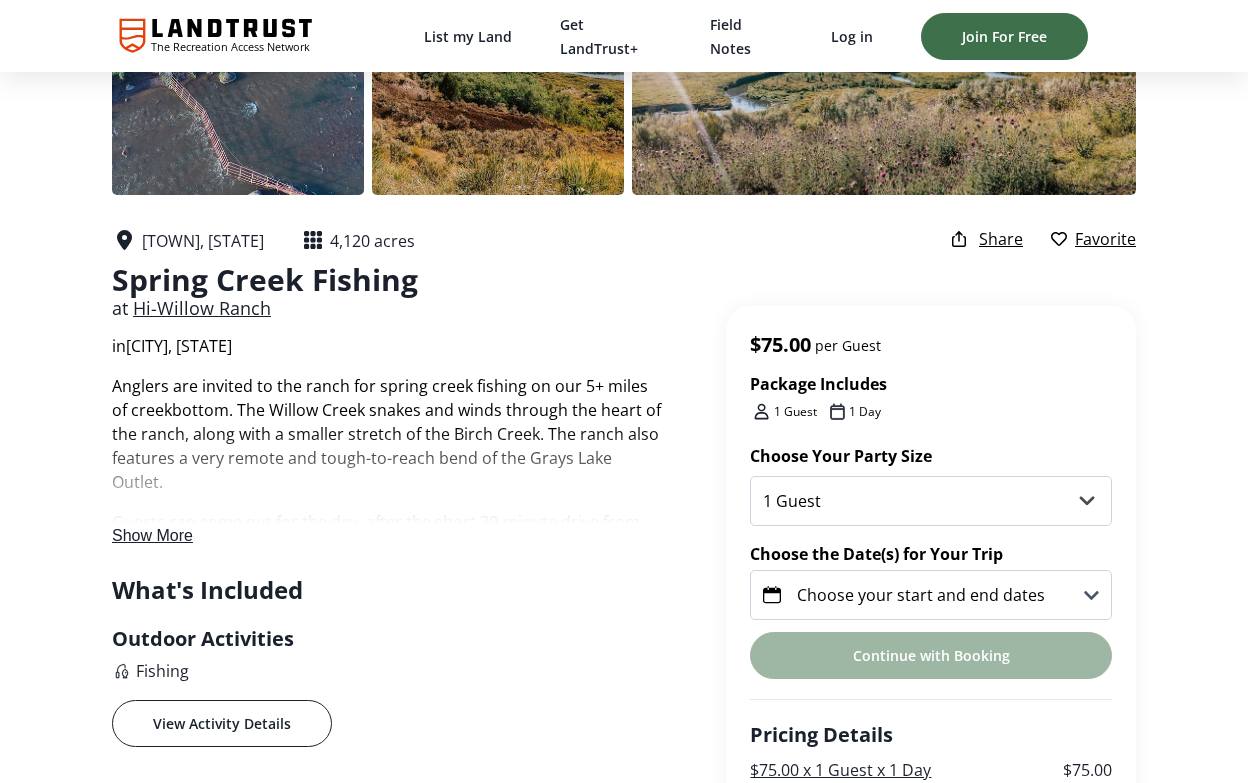 click on "Show More" at bounding box center [152, 535] 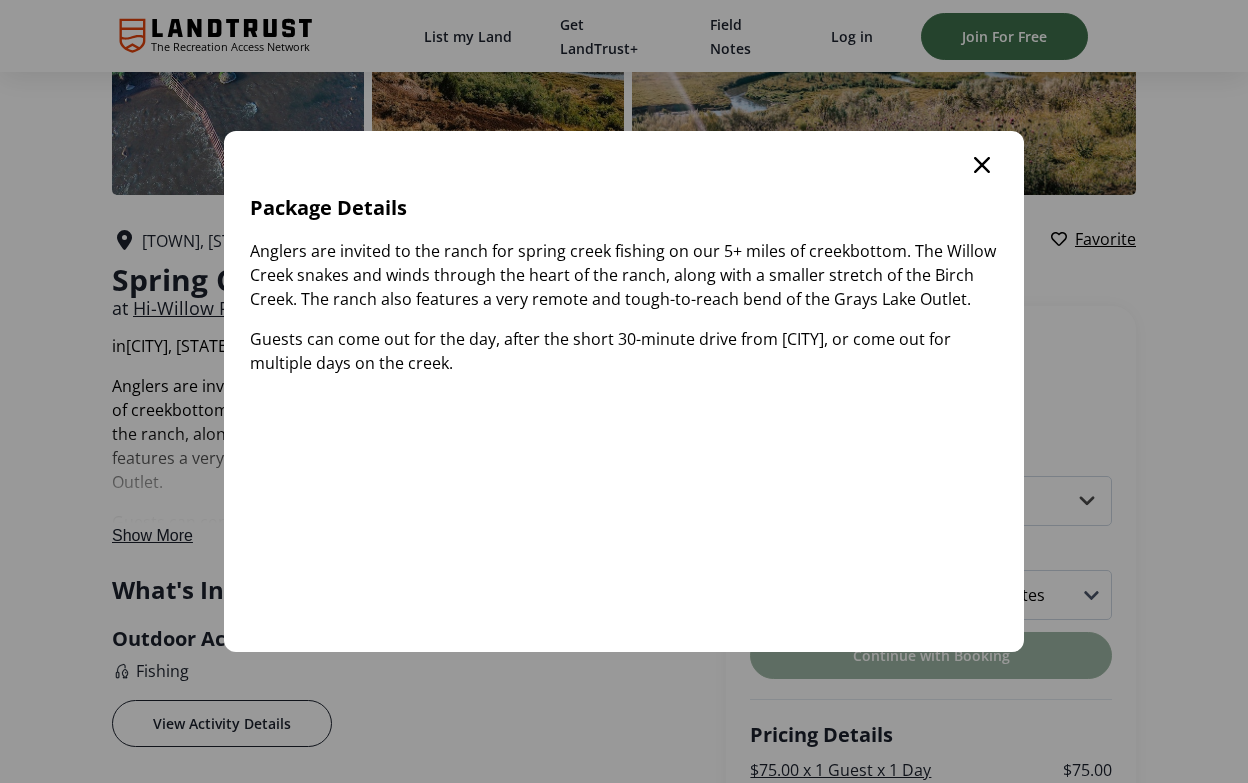 click 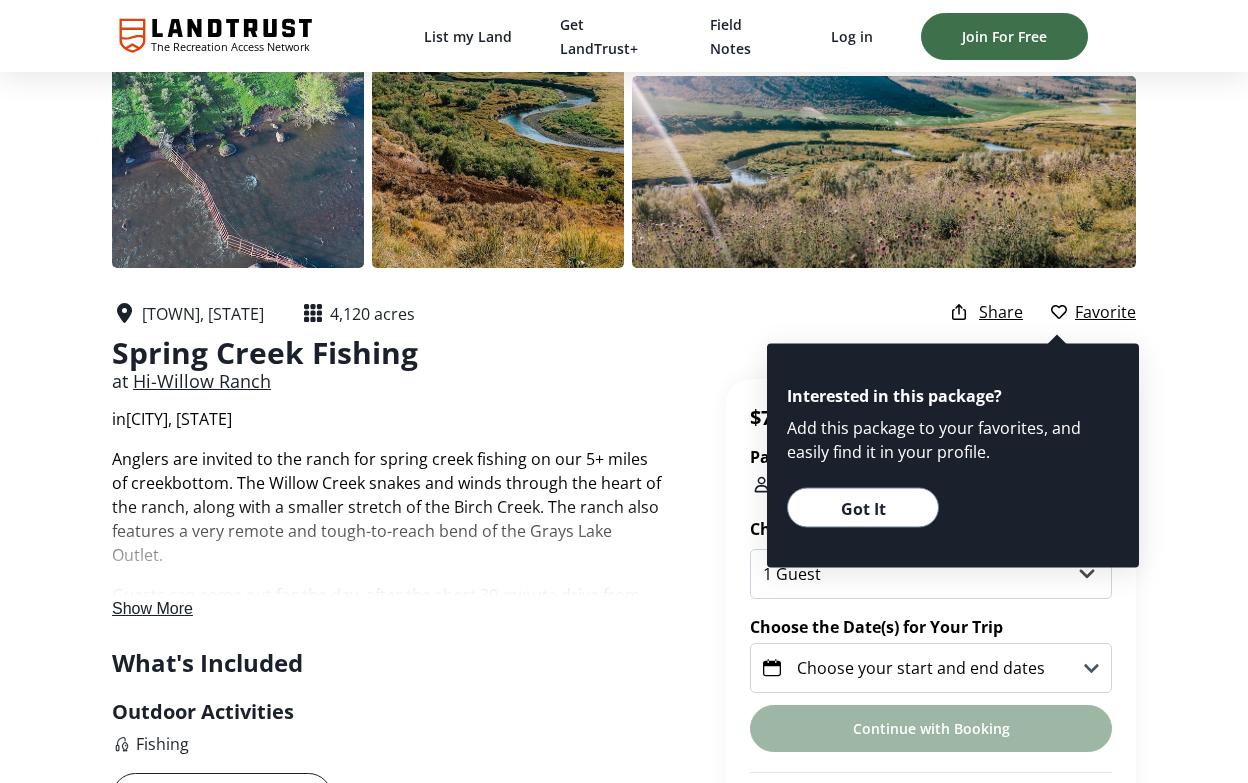 scroll, scrollTop: 224, scrollLeft: 0, axis: vertical 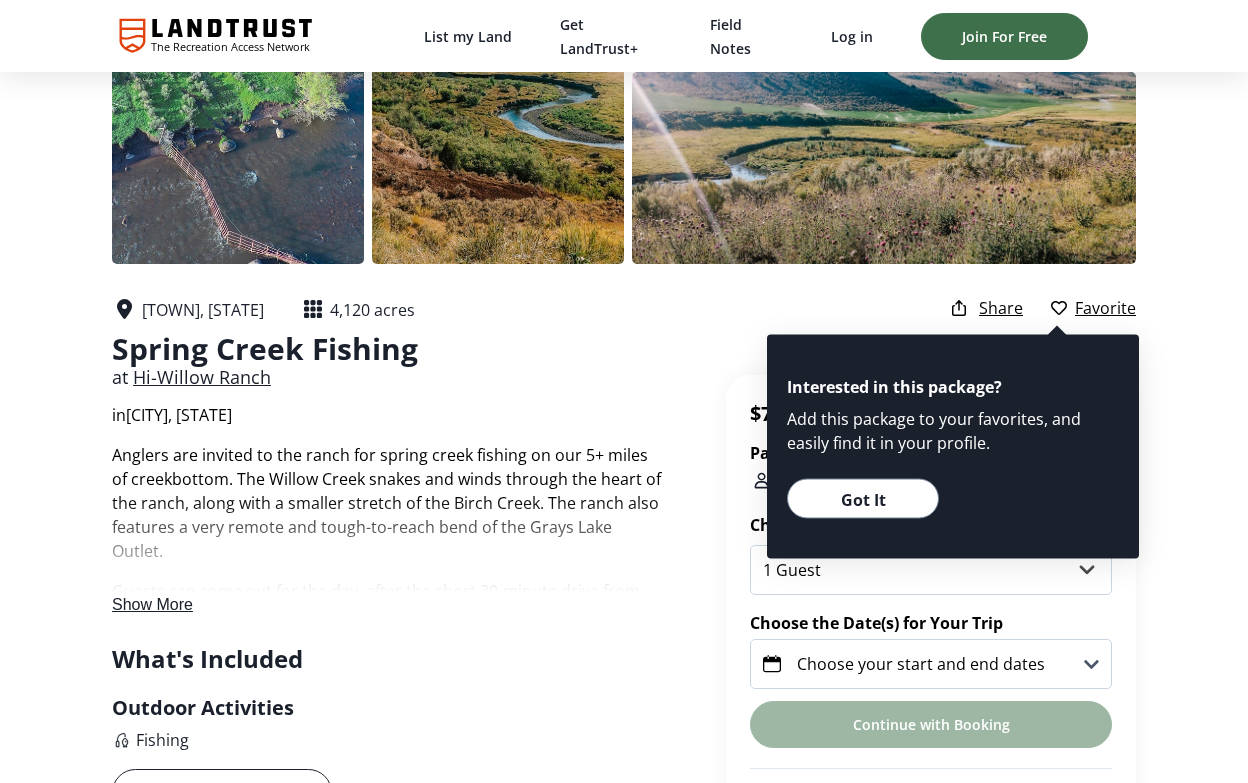 click on "Got It" at bounding box center (863, 499) 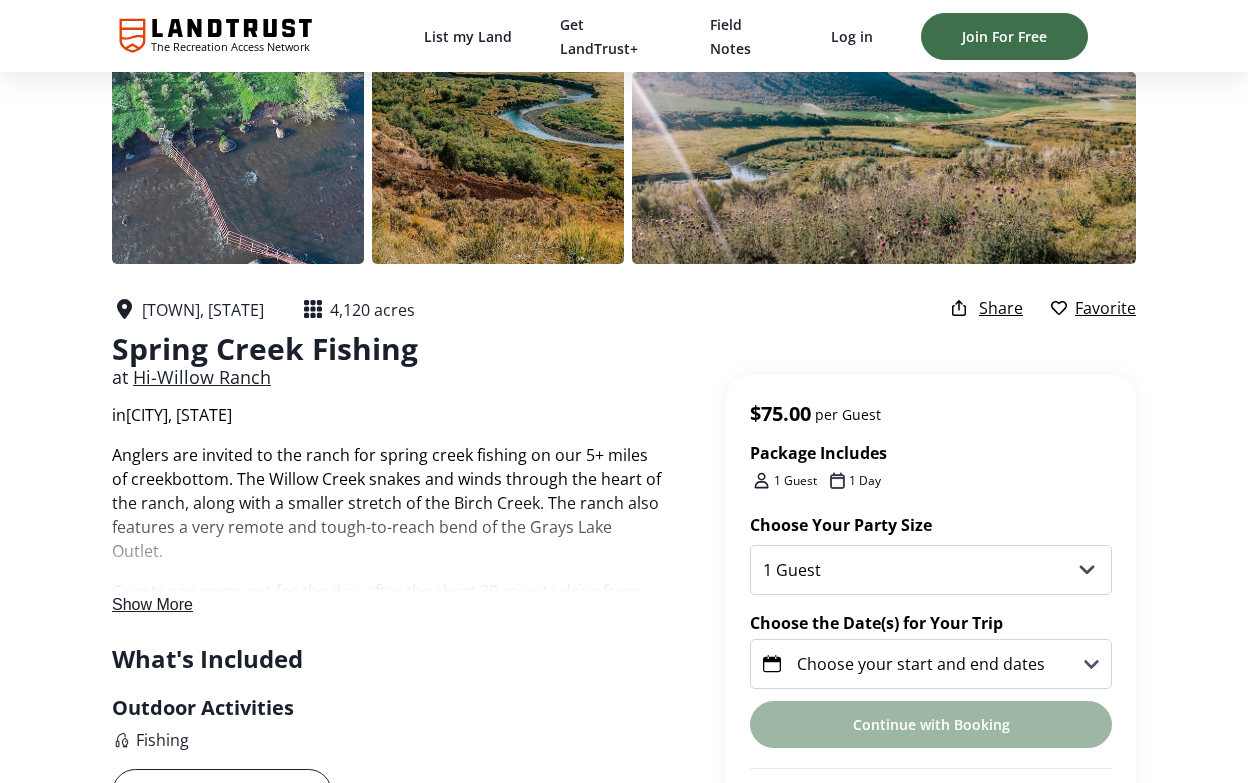 click 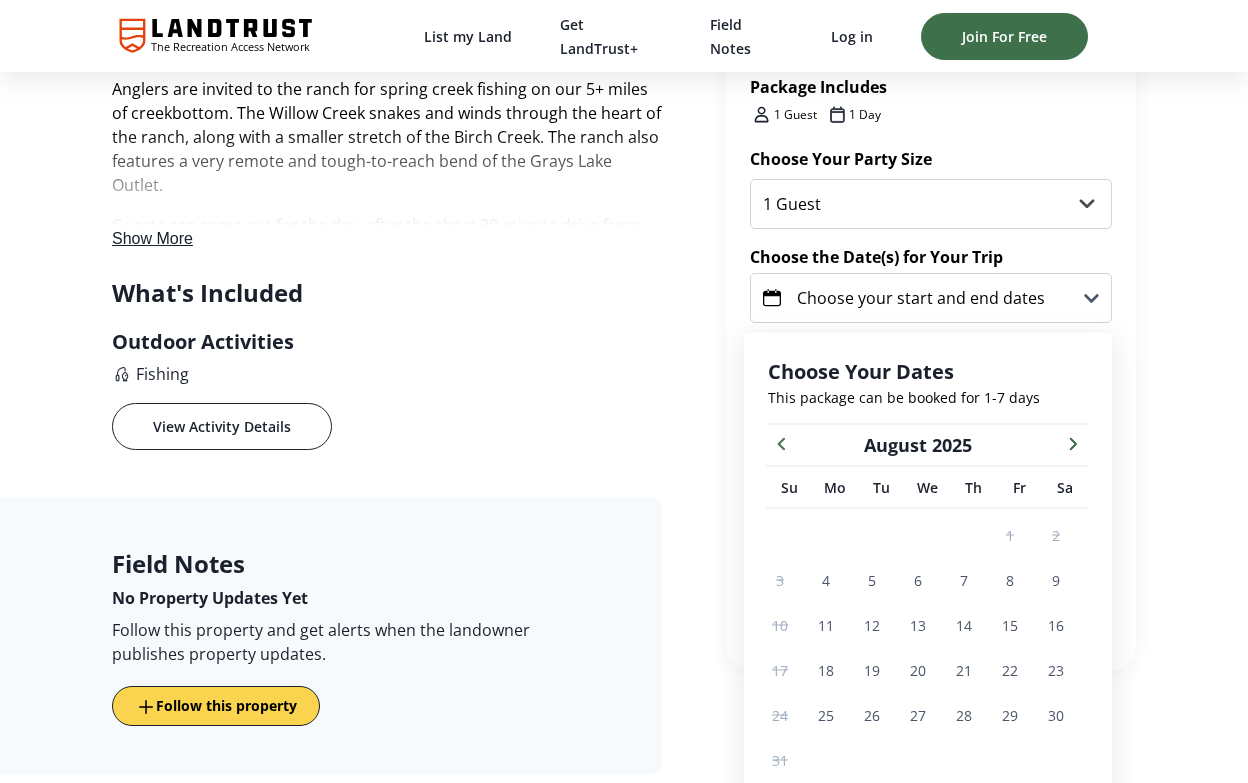 scroll, scrollTop: 674, scrollLeft: 0, axis: vertical 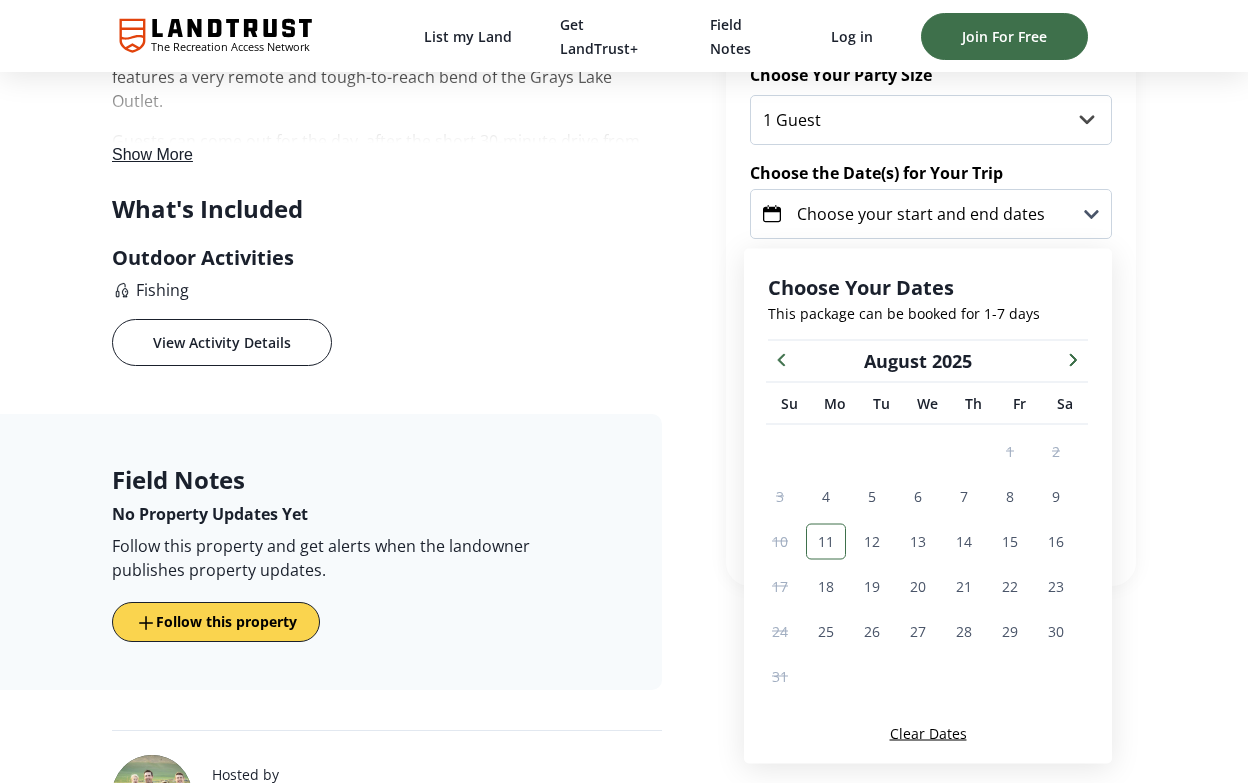 click on "11" at bounding box center [826, 541] 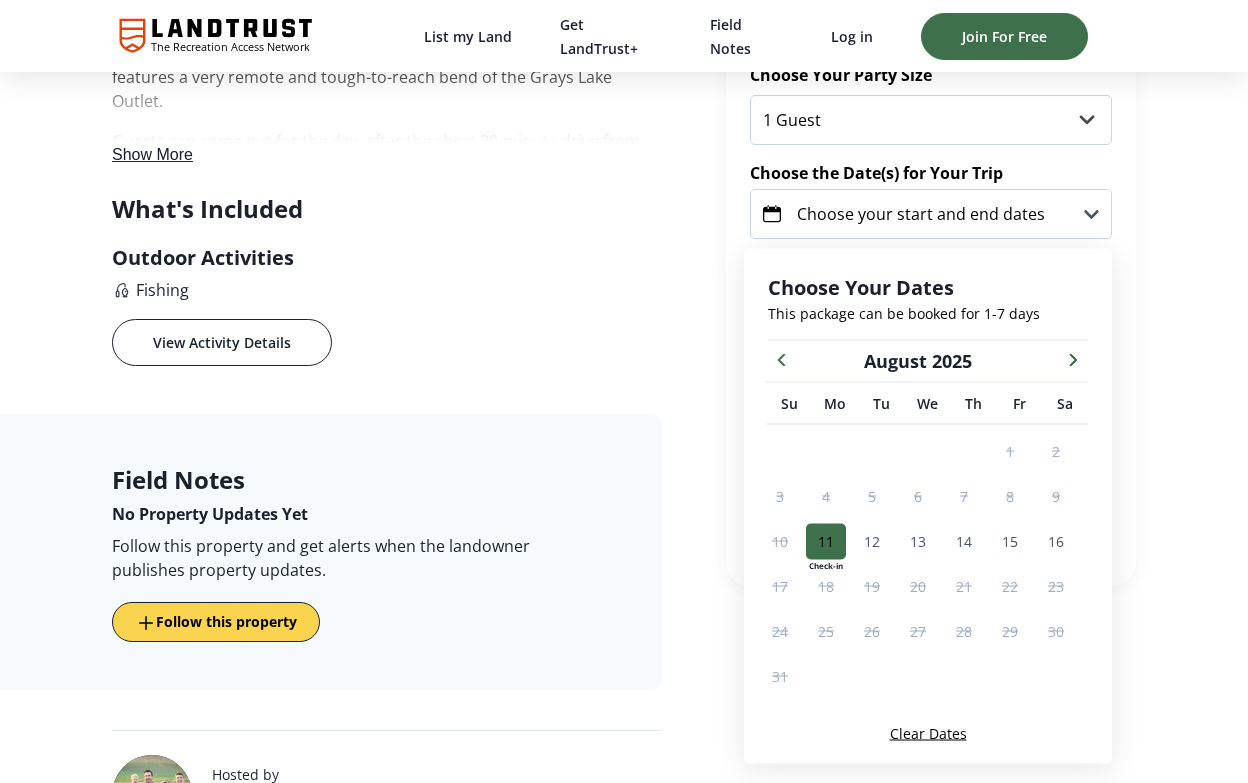 click on "11" at bounding box center (826, 541) 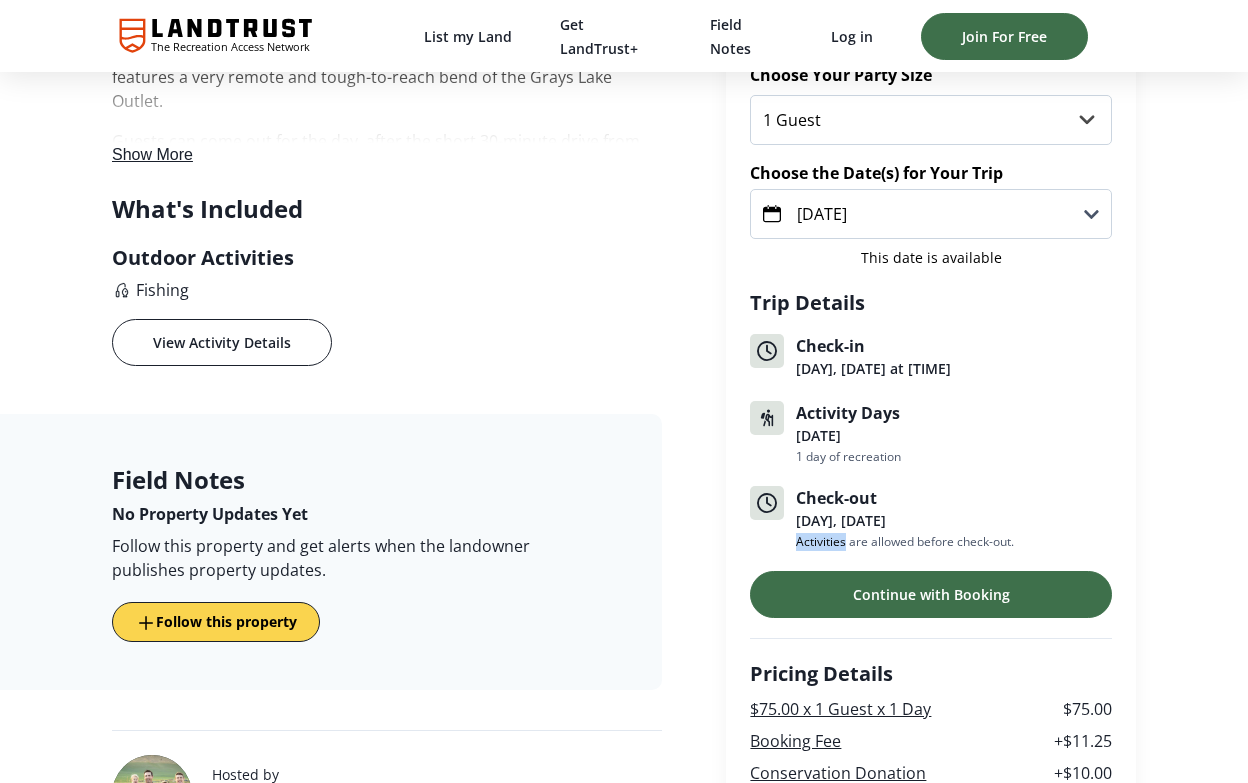 click on "Activities are allowed before check-out." at bounding box center (954, 542) 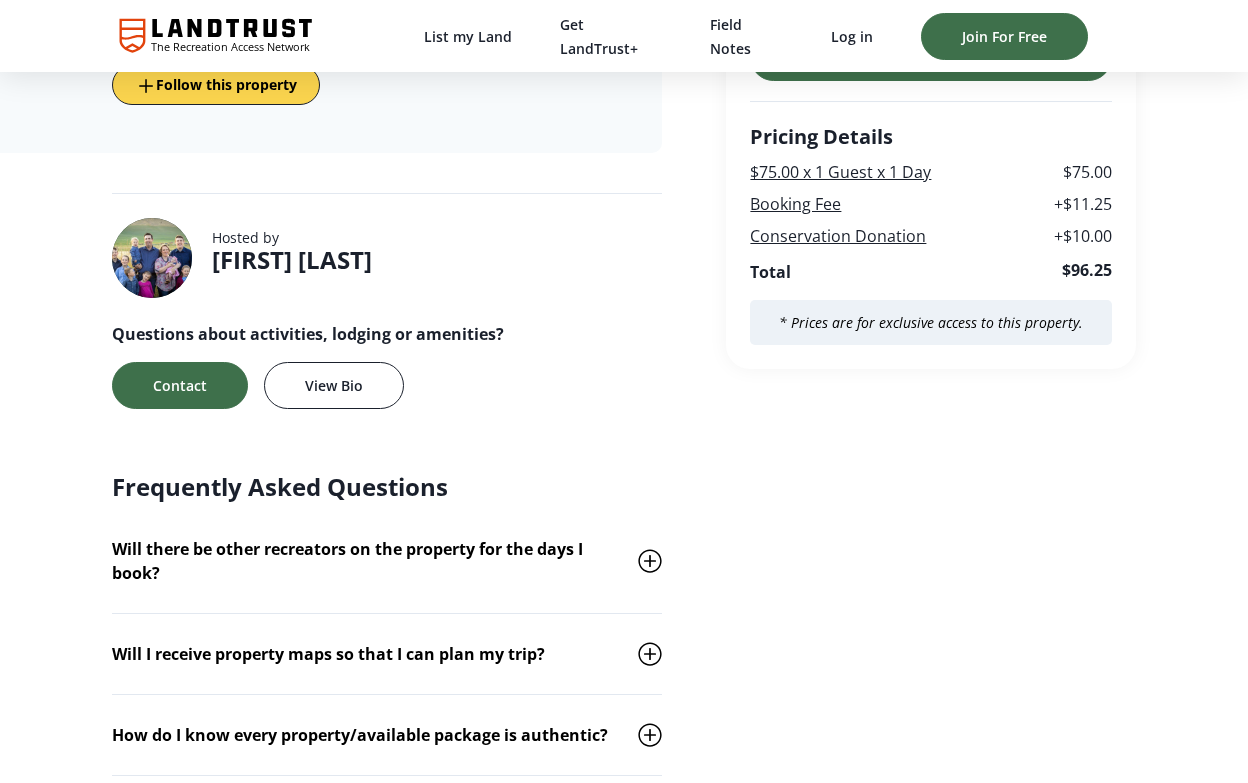 scroll, scrollTop: 1288, scrollLeft: 0, axis: vertical 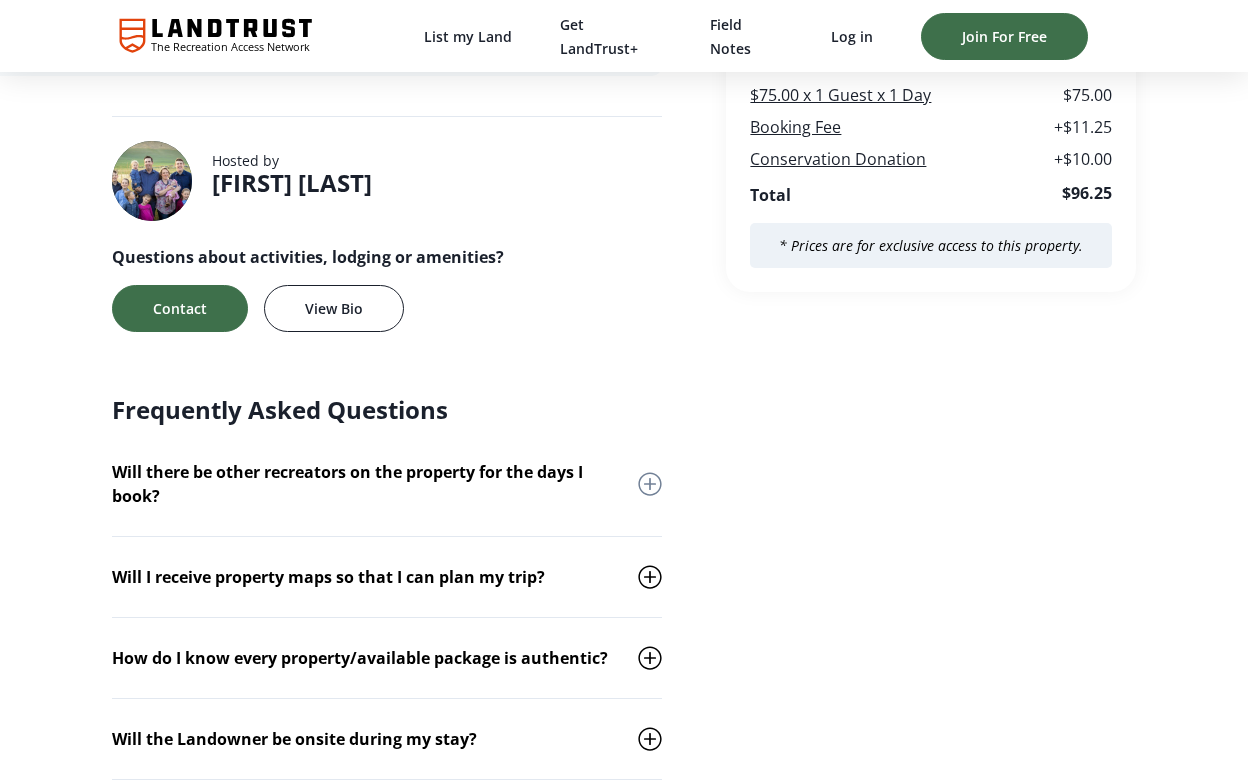 click 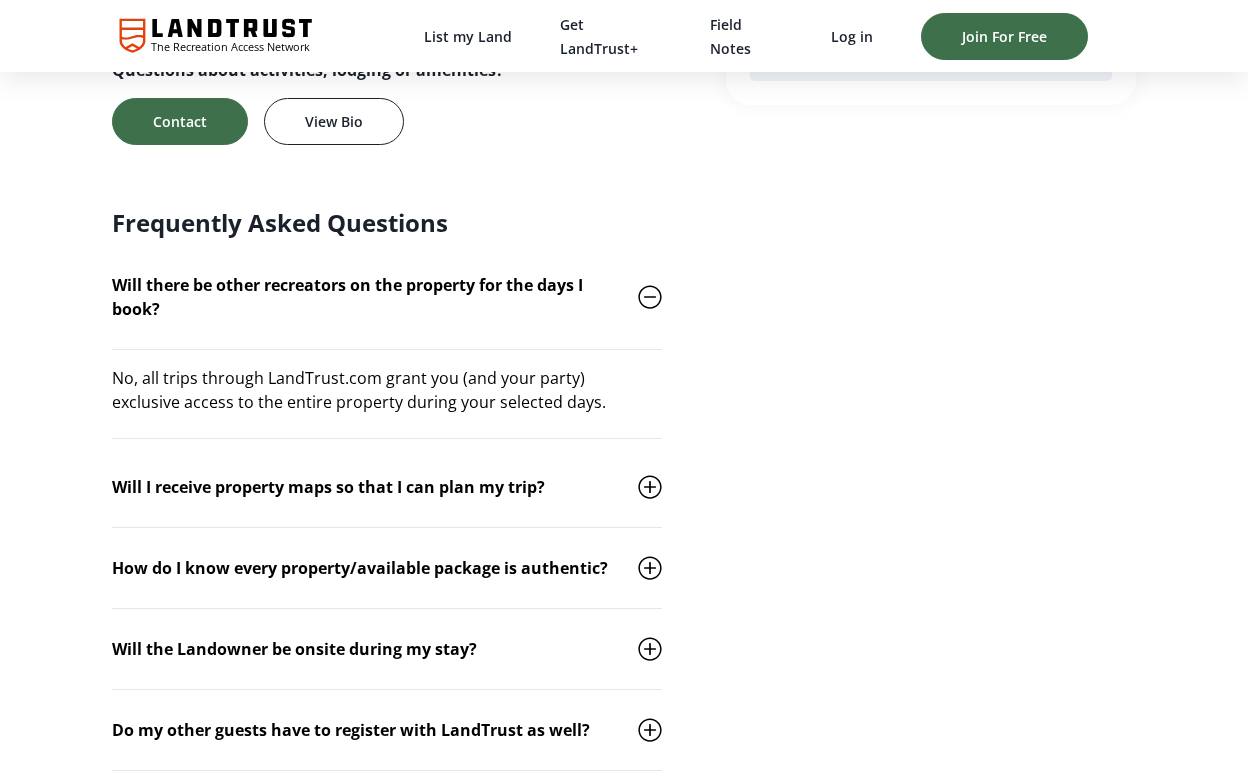 scroll, scrollTop: 1477, scrollLeft: 0, axis: vertical 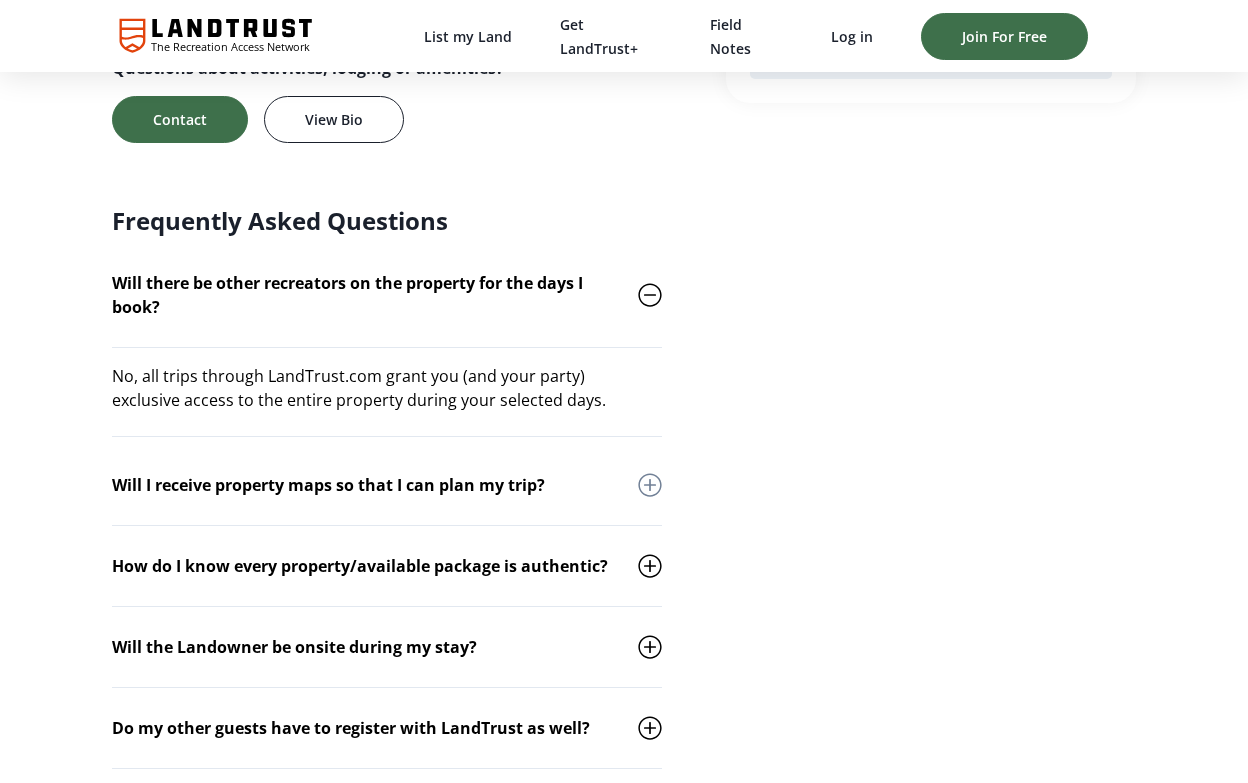 click 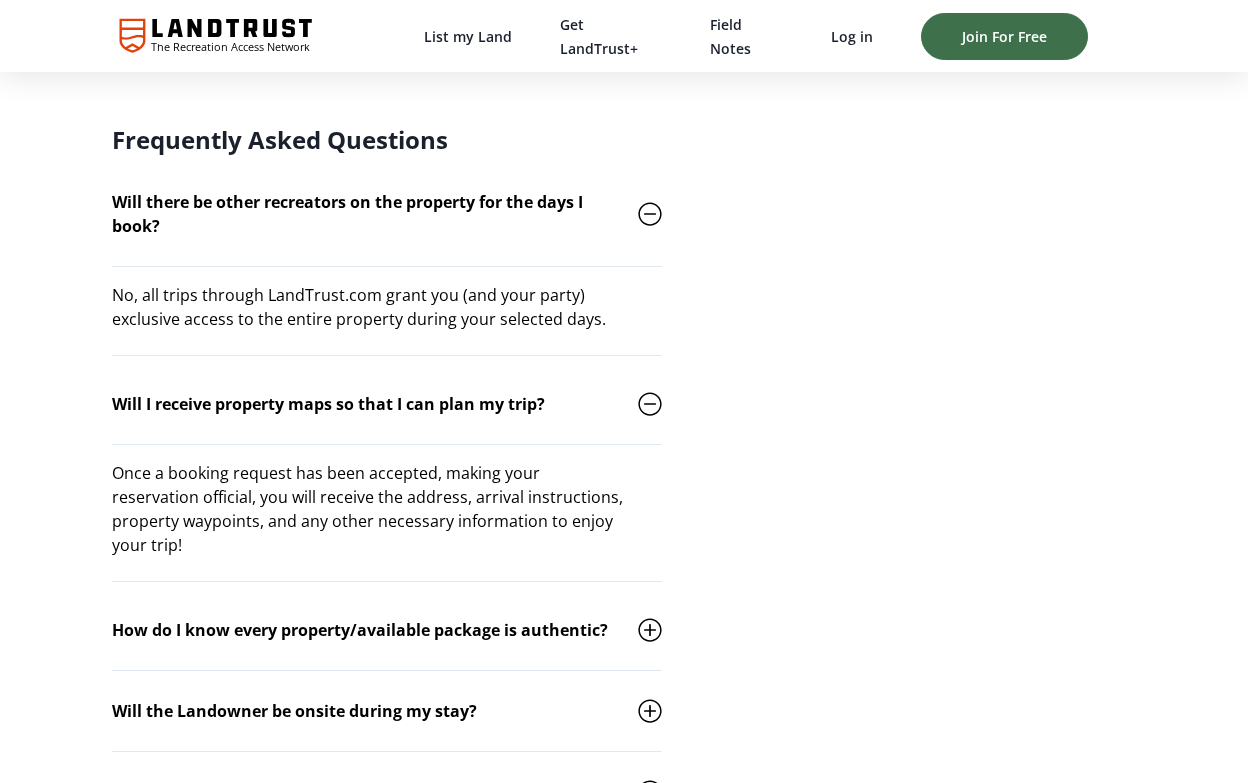 scroll, scrollTop: 1672, scrollLeft: 0, axis: vertical 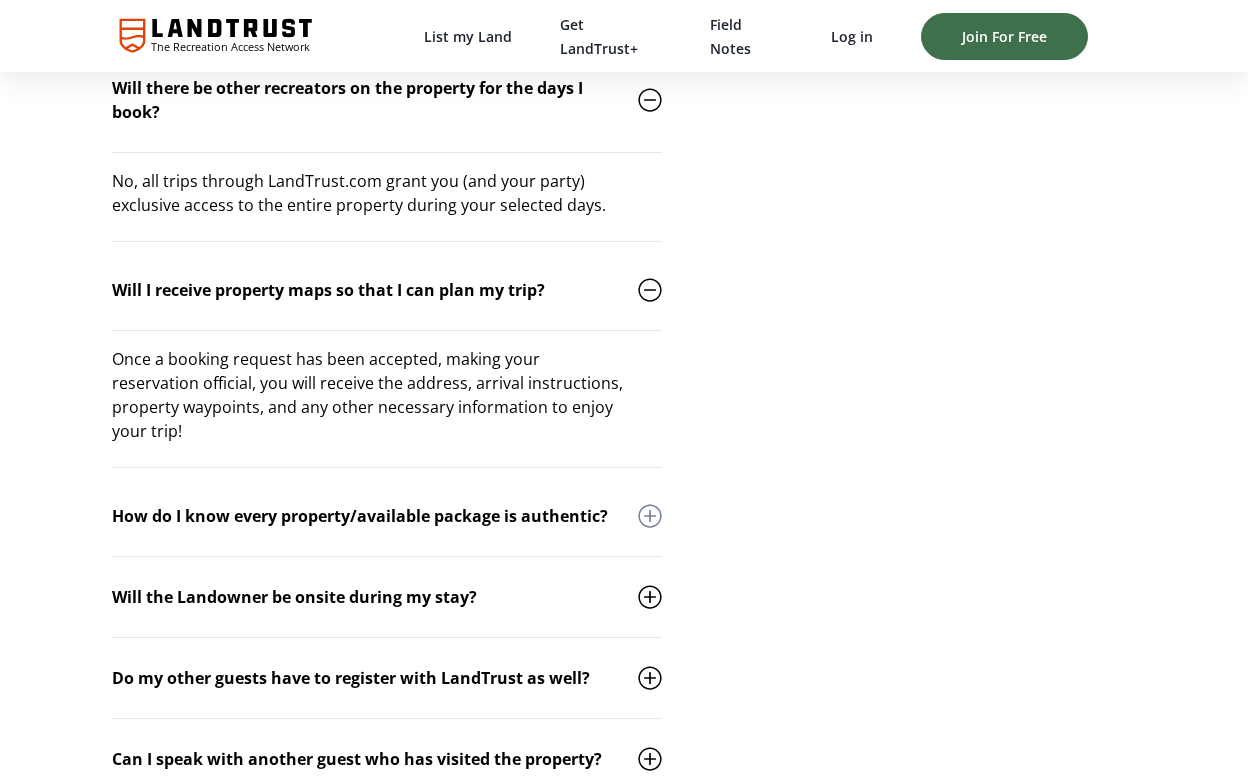 click 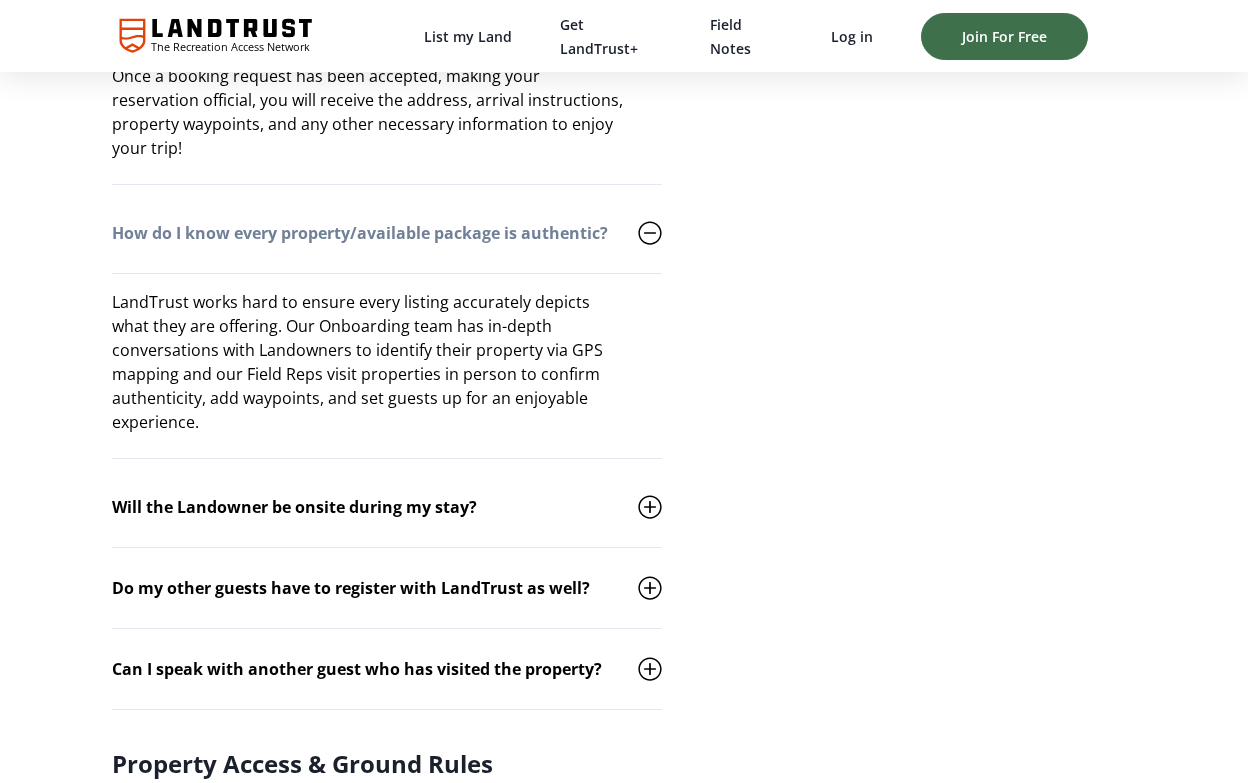 scroll, scrollTop: 1960, scrollLeft: 0, axis: vertical 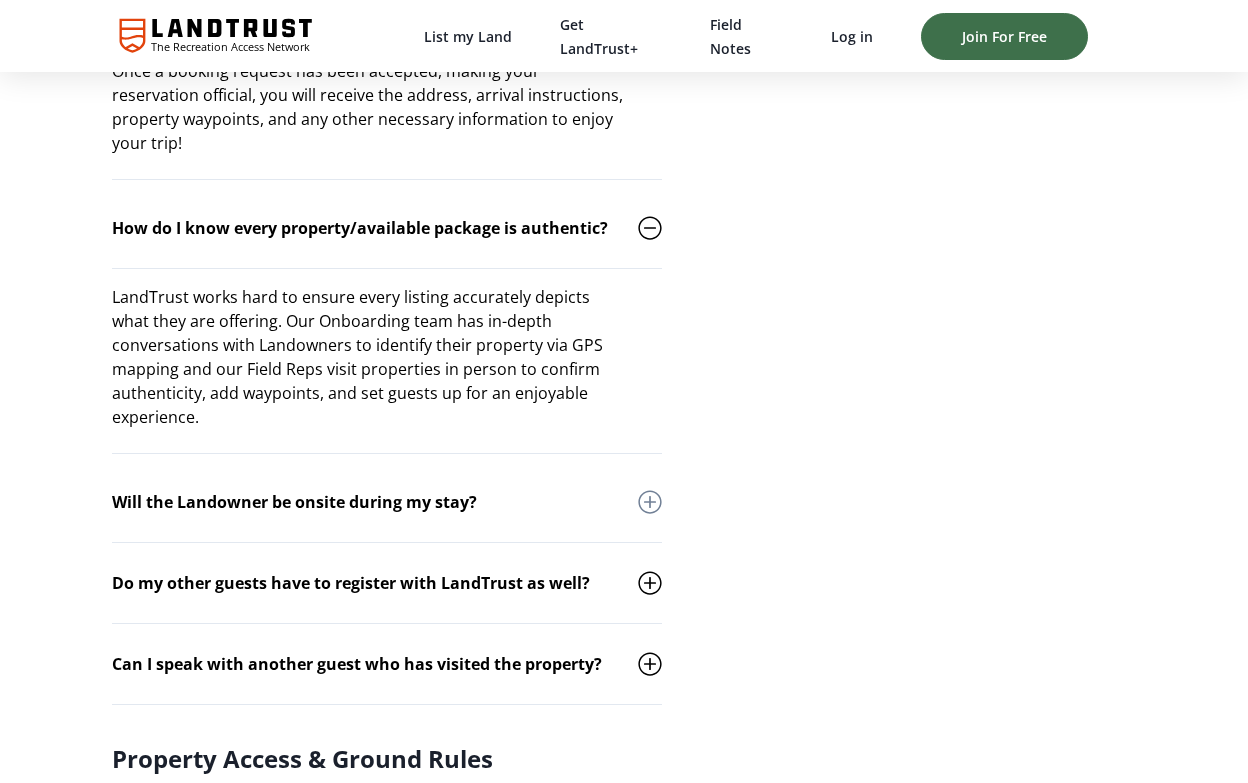 click 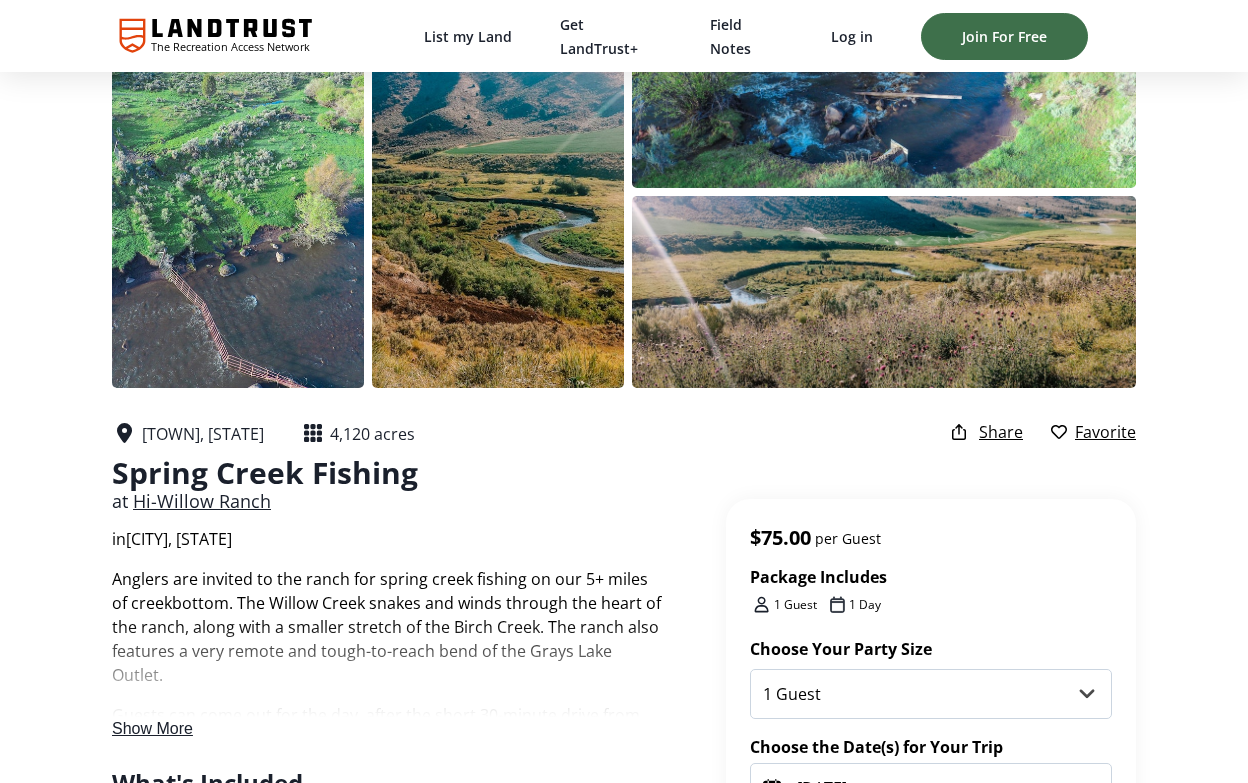 scroll, scrollTop: 103, scrollLeft: 0, axis: vertical 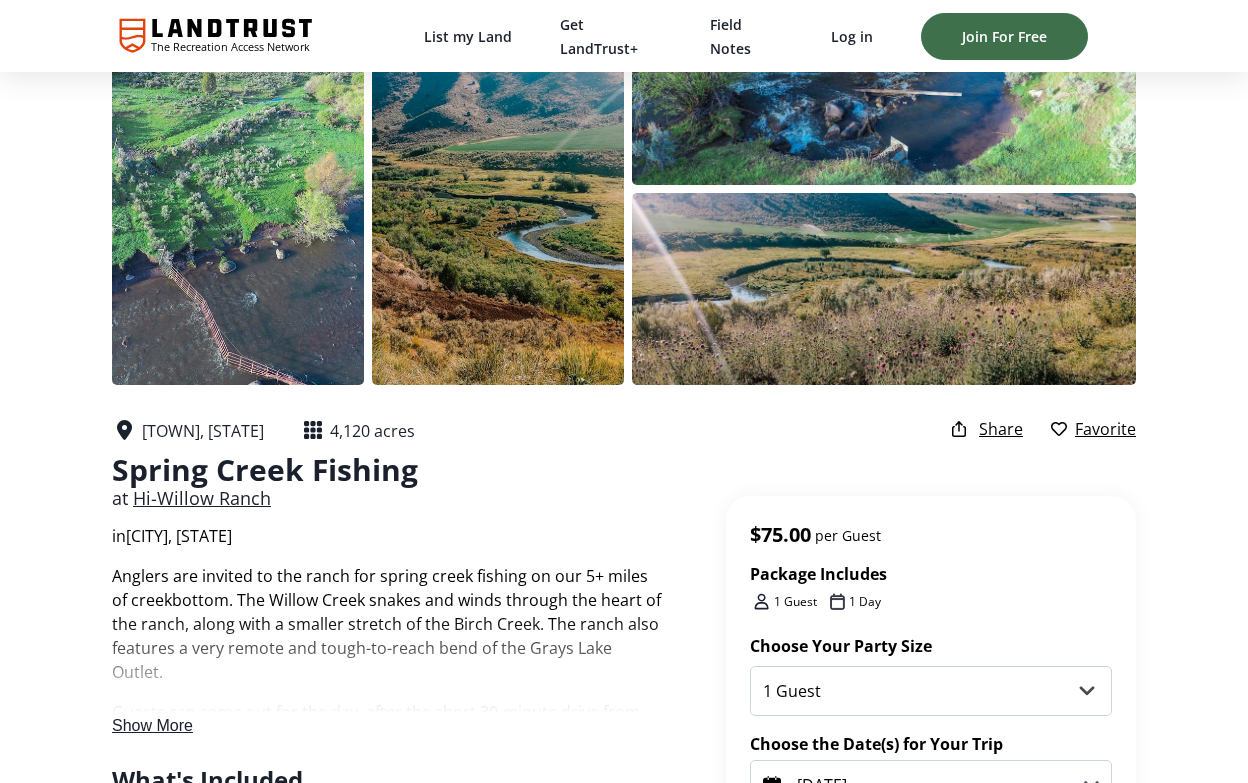 click on "Show More" at bounding box center (152, 725) 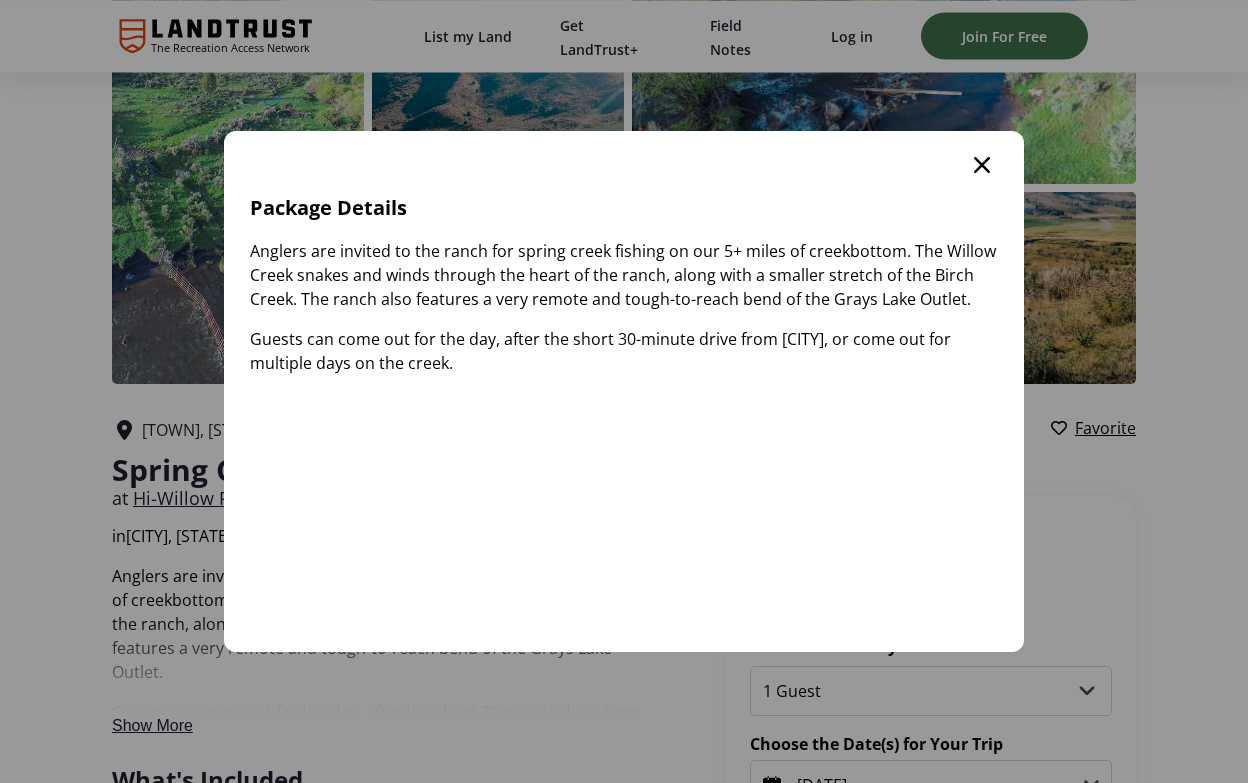 scroll, scrollTop: 0, scrollLeft: 0, axis: both 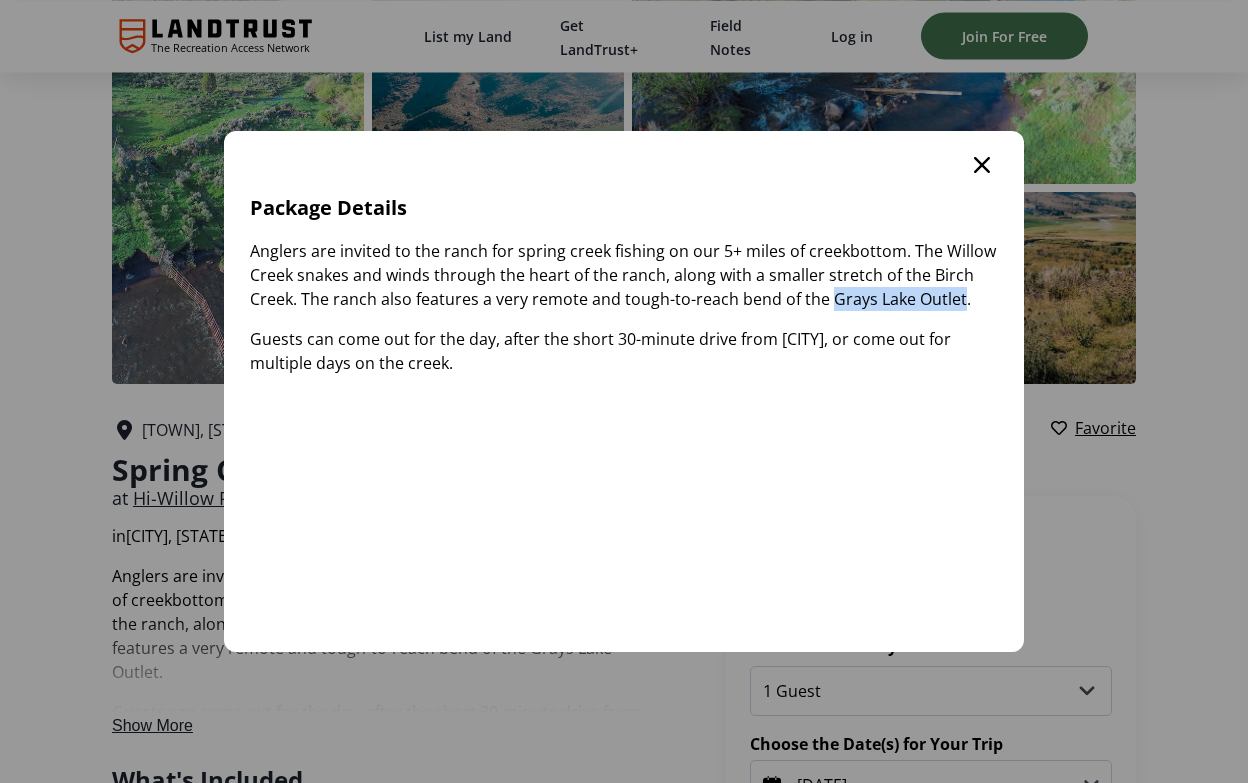 drag, startPoint x: 827, startPoint y: 298, endPoint x: 955, endPoint y: 301, distance: 128.03516 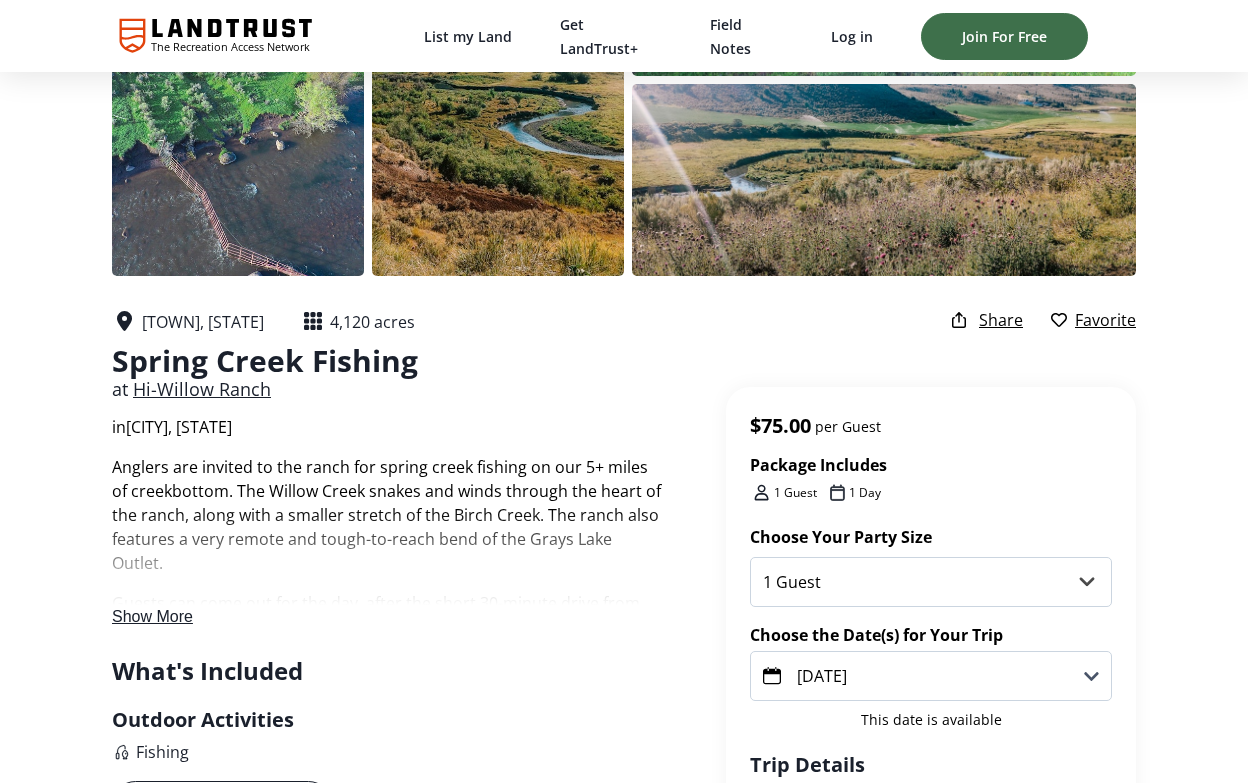 scroll, scrollTop: 237, scrollLeft: 0, axis: vertical 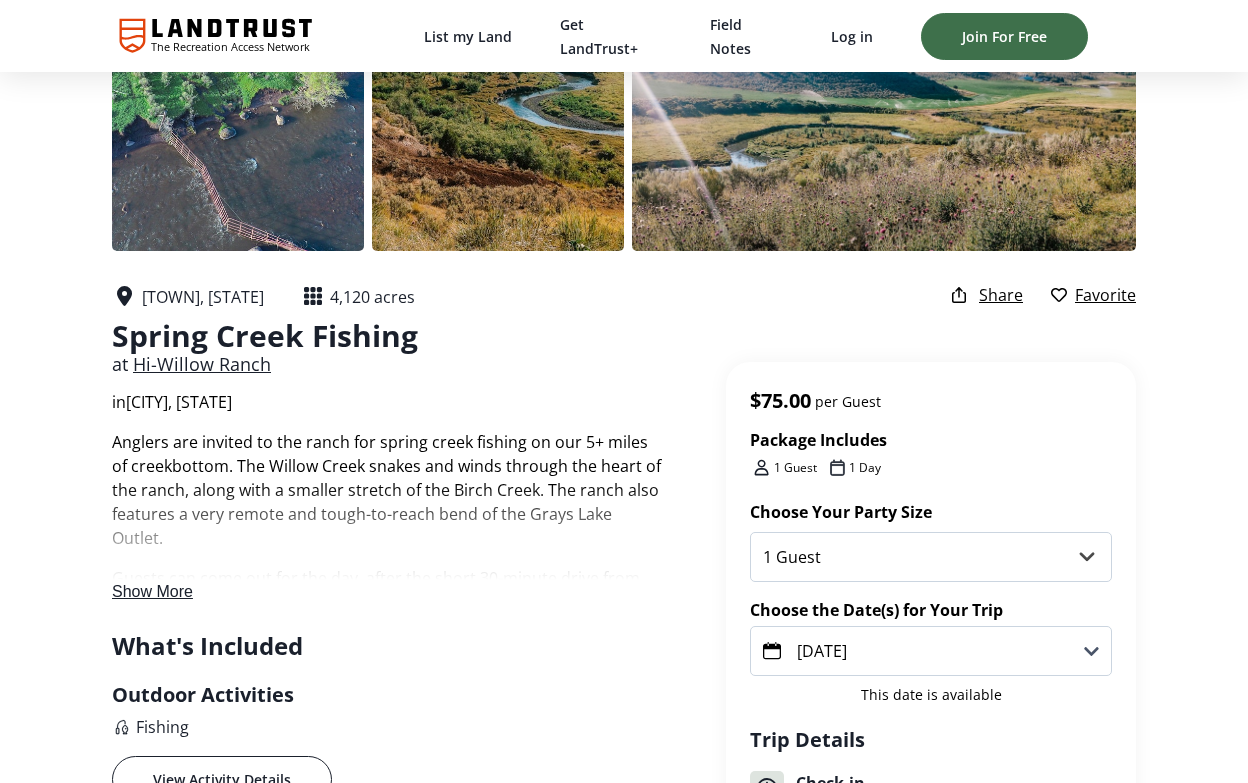 click on "Show More" at bounding box center (152, 591) 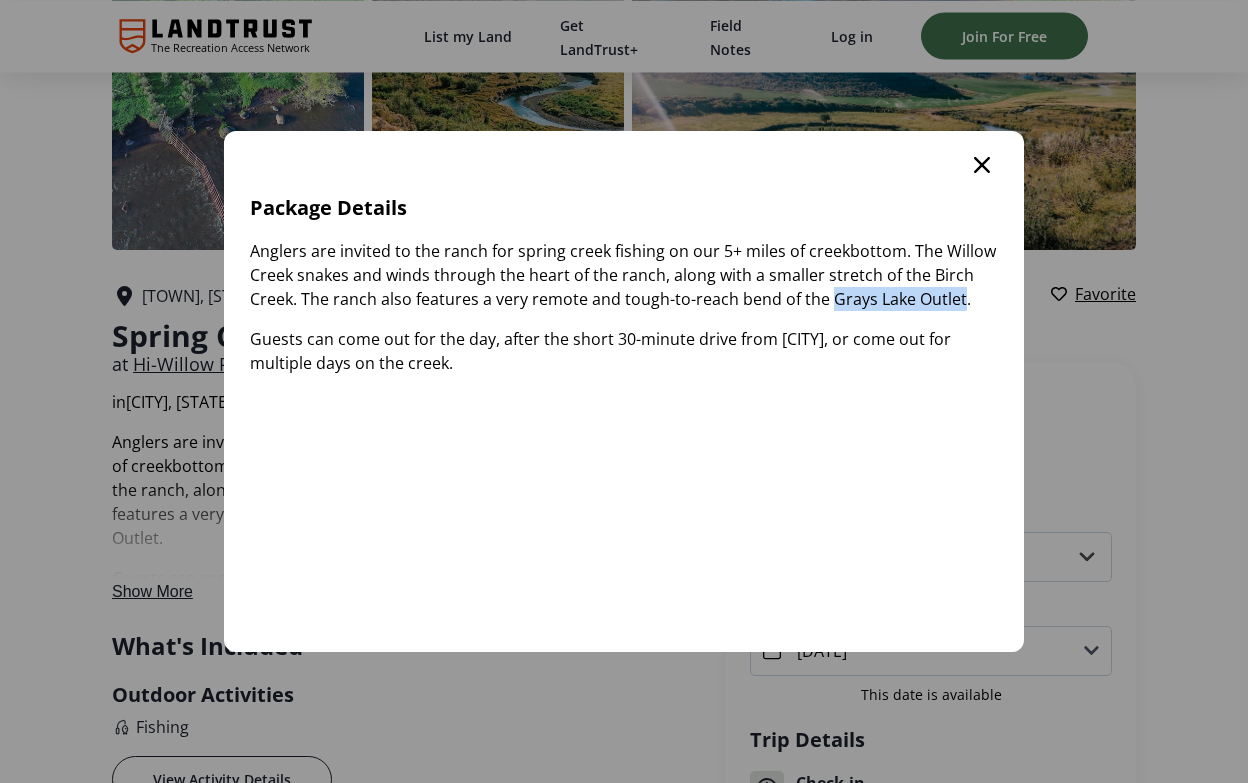 scroll, scrollTop: 0, scrollLeft: 0, axis: both 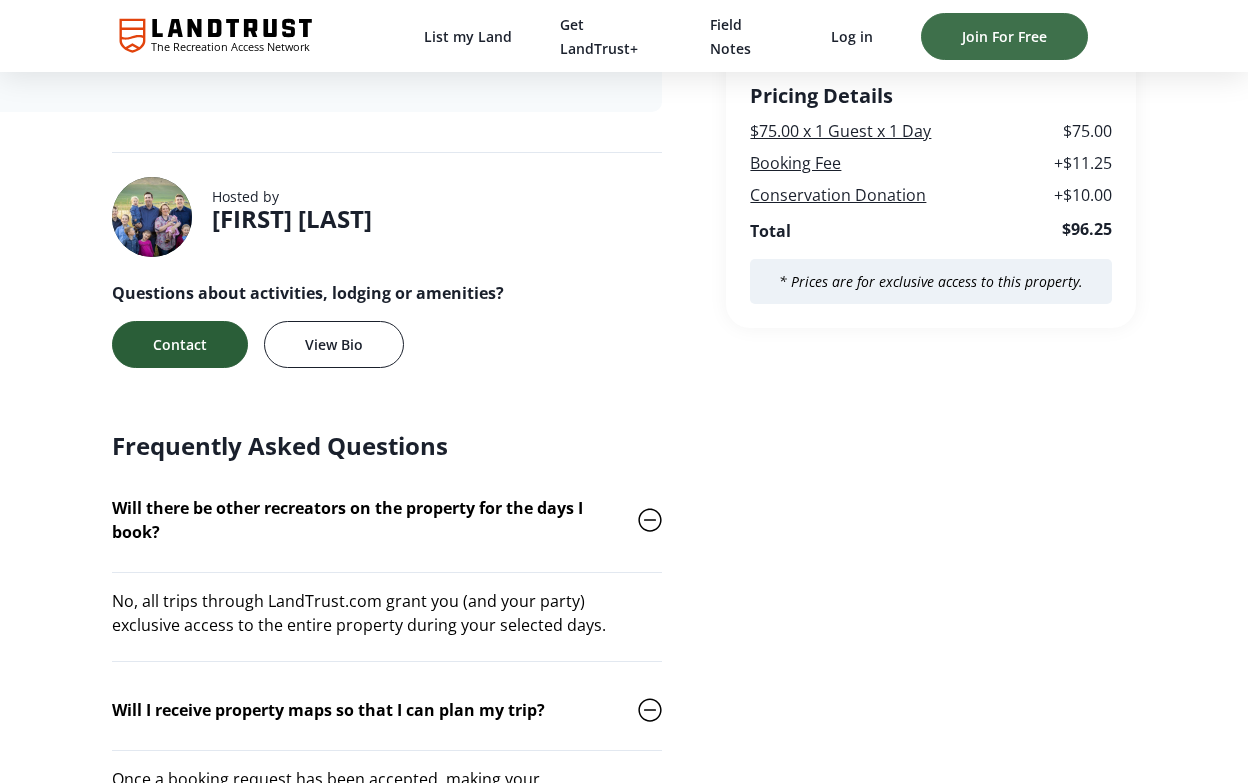 click on "Contact" at bounding box center (180, 344) 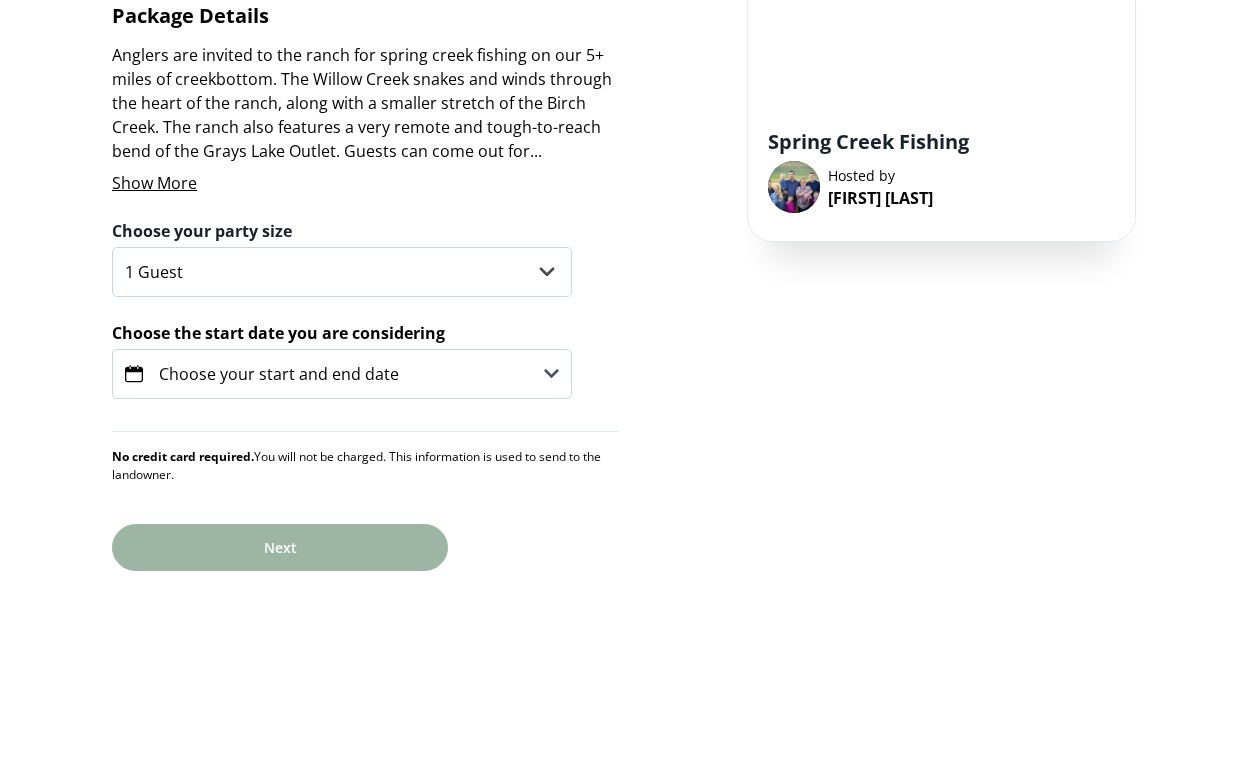 scroll, scrollTop: 0, scrollLeft: 0, axis: both 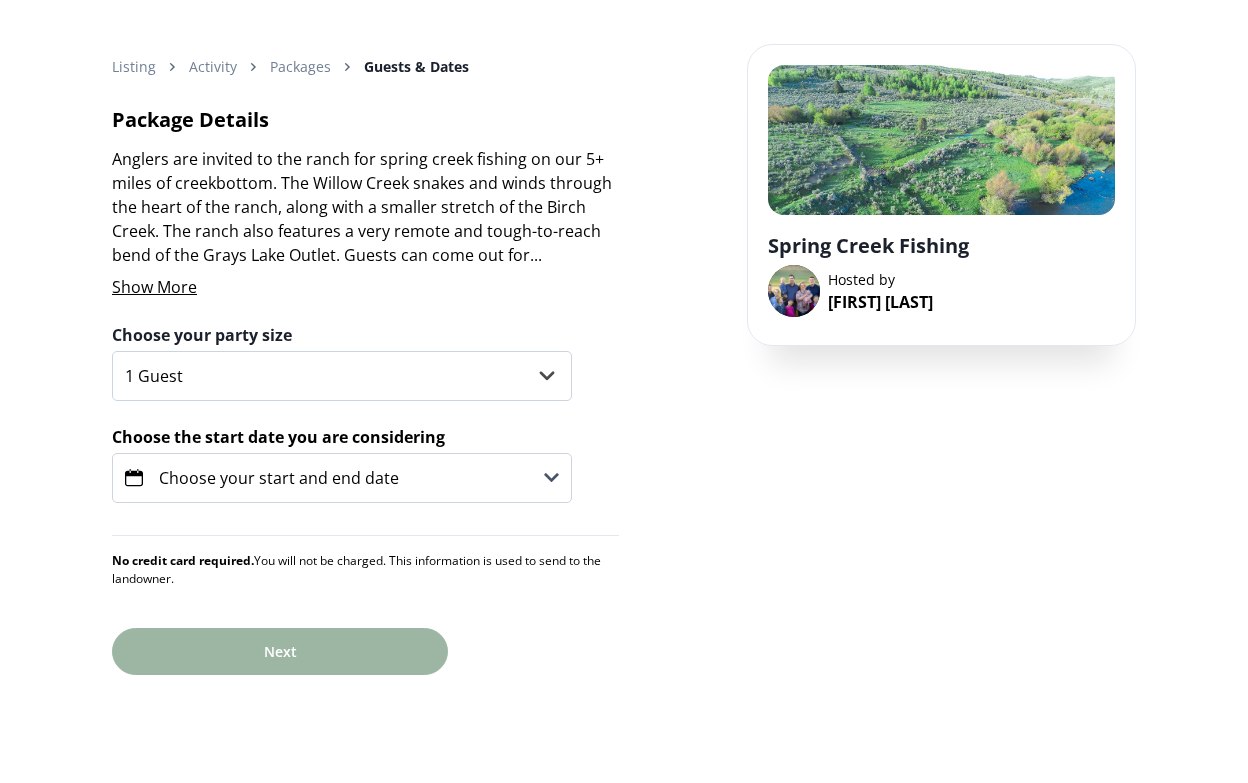 click at bounding box center (794, 291) 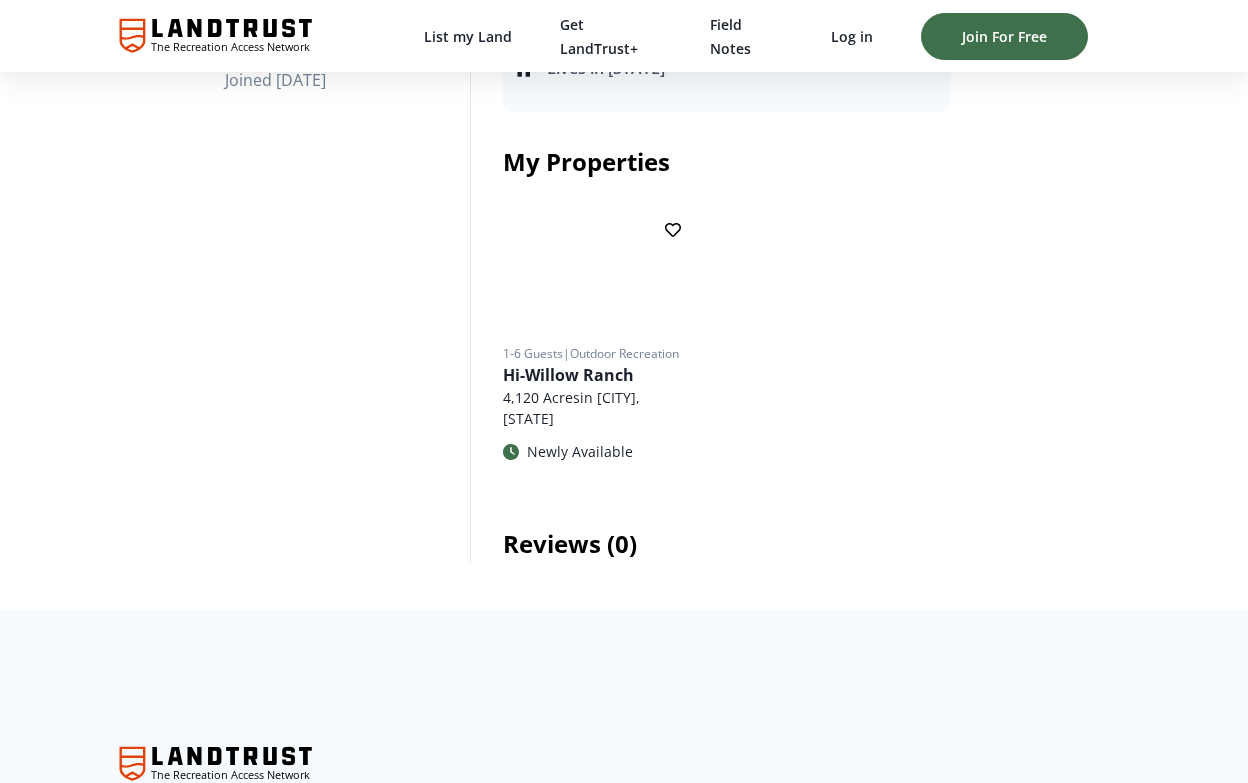 scroll, scrollTop: 0, scrollLeft: 0, axis: both 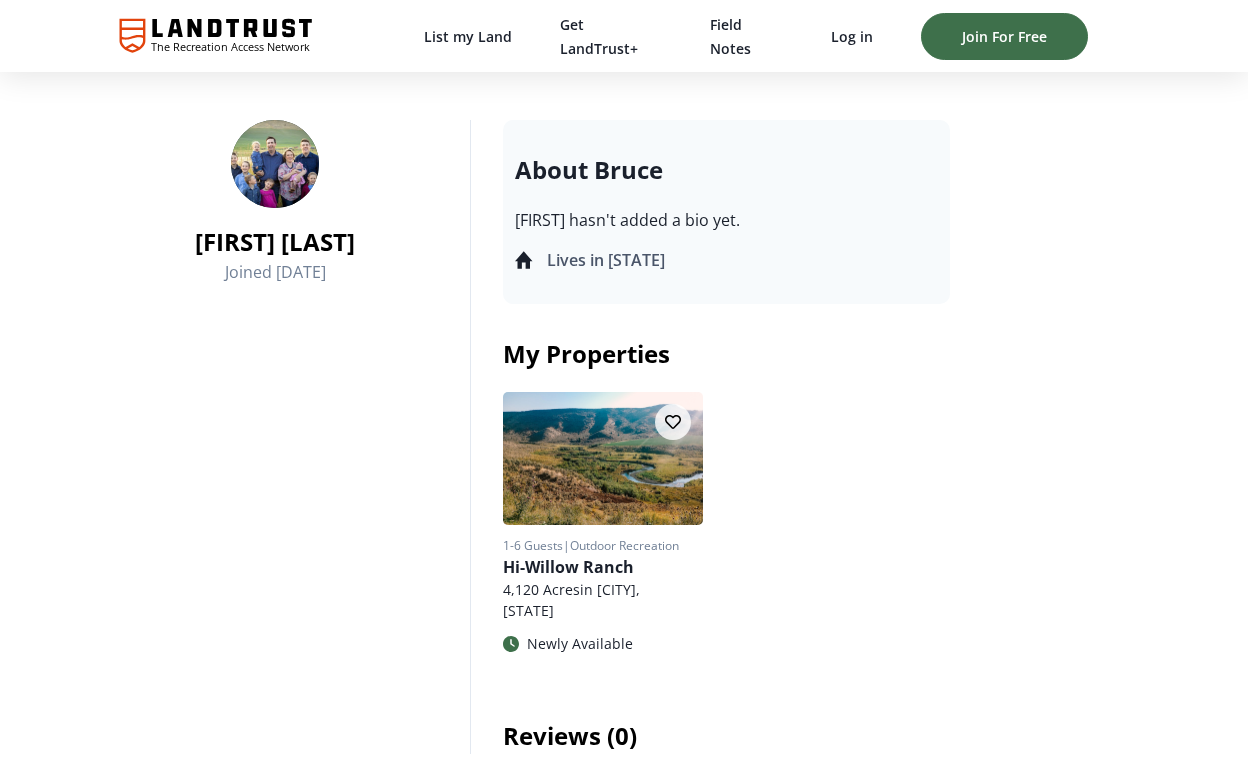 click at bounding box center [275, 164] 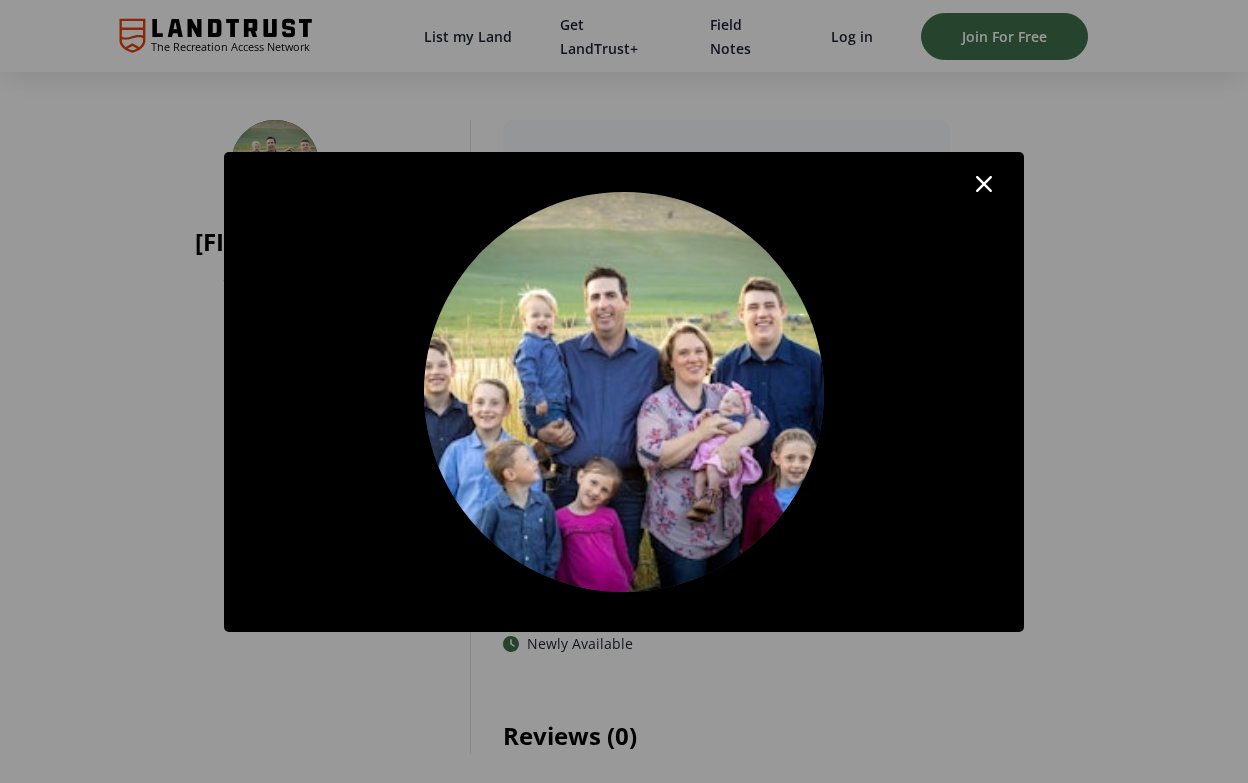 click at bounding box center (624, 392) 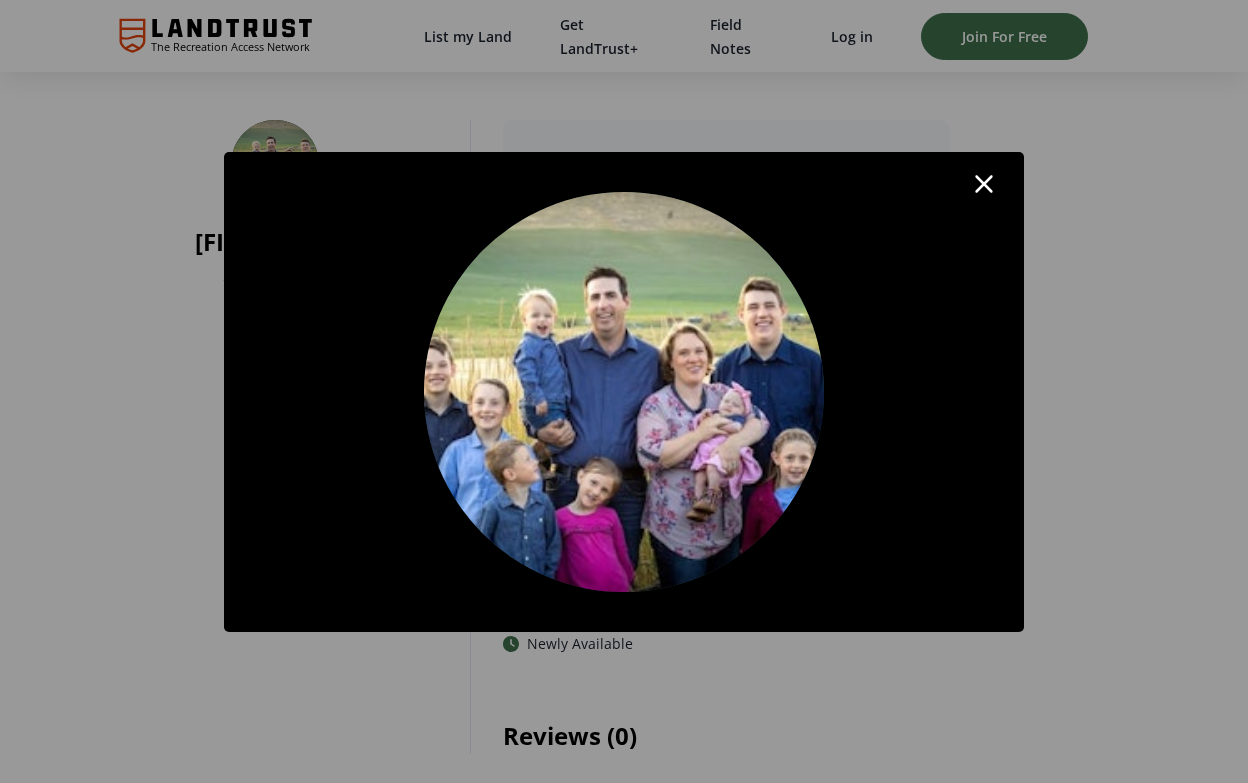click 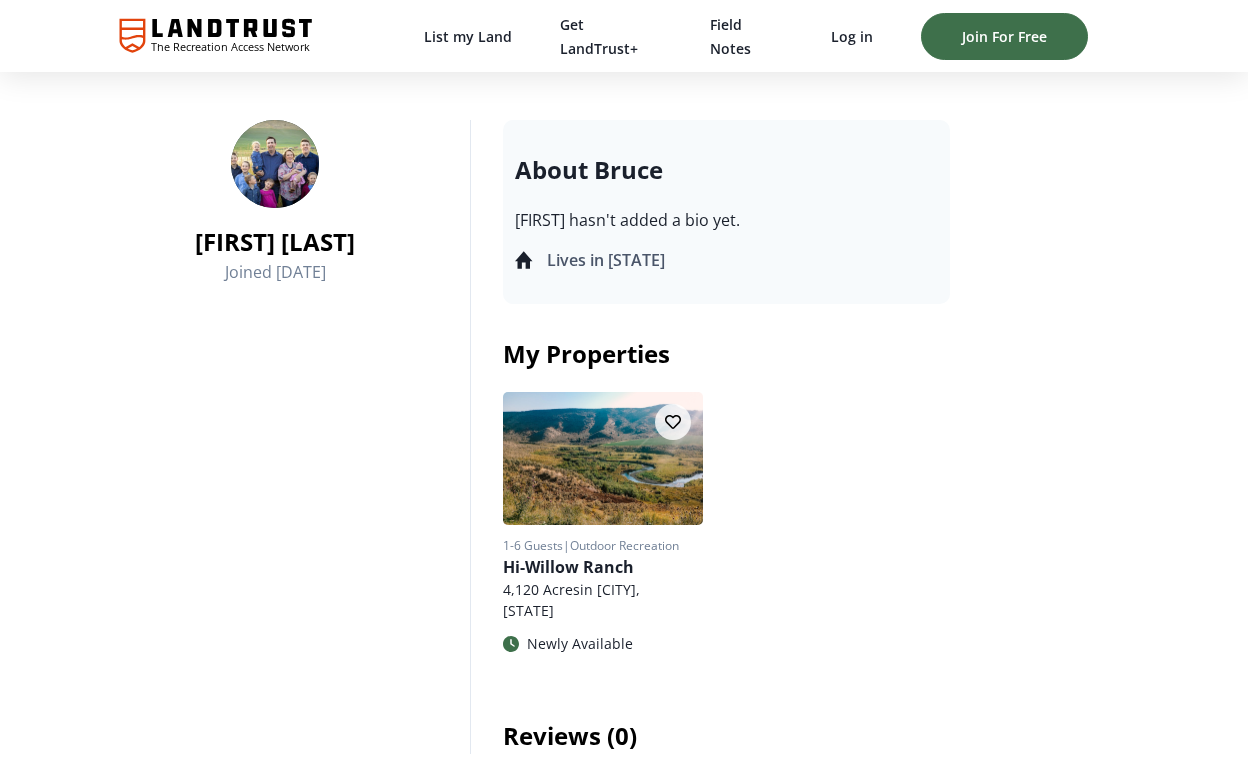 scroll, scrollTop: 21, scrollLeft: 0, axis: vertical 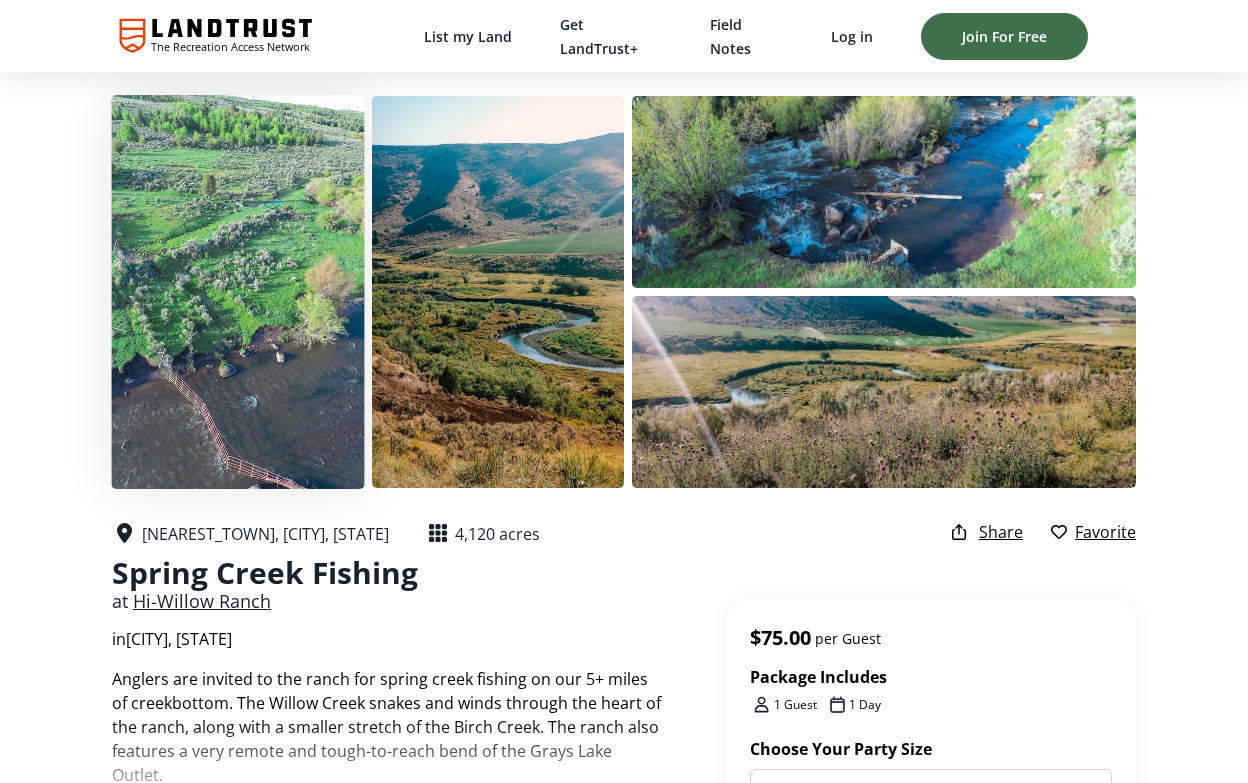 click at bounding box center (237, 291) 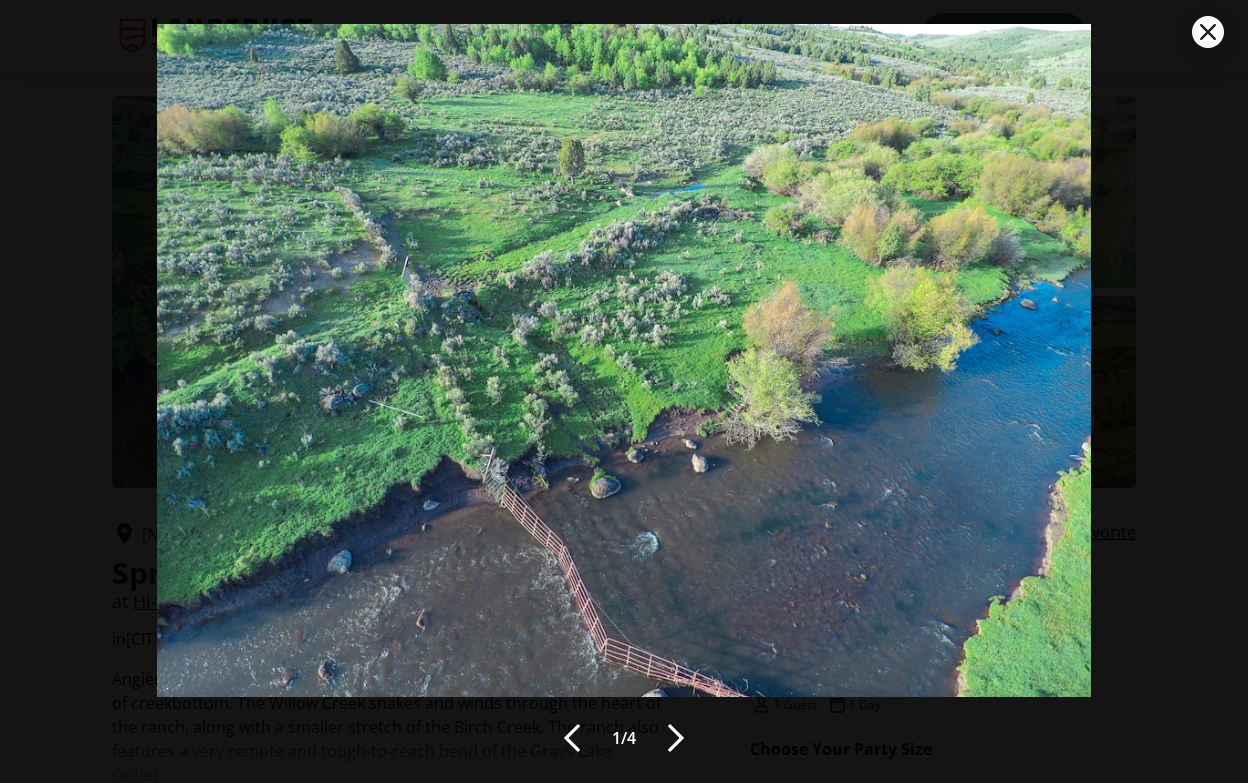 click at bounding box center (623, 348) 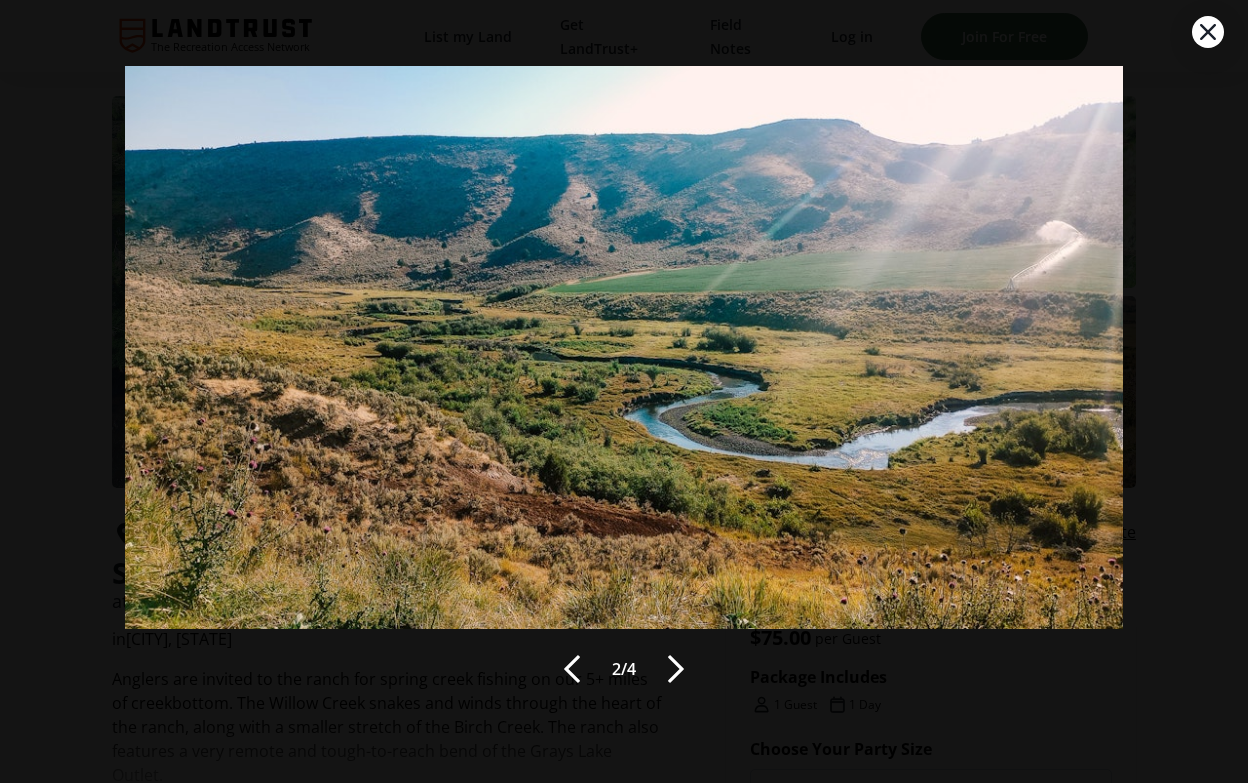 click on "2 / 4" at bounding box center (624, 391) 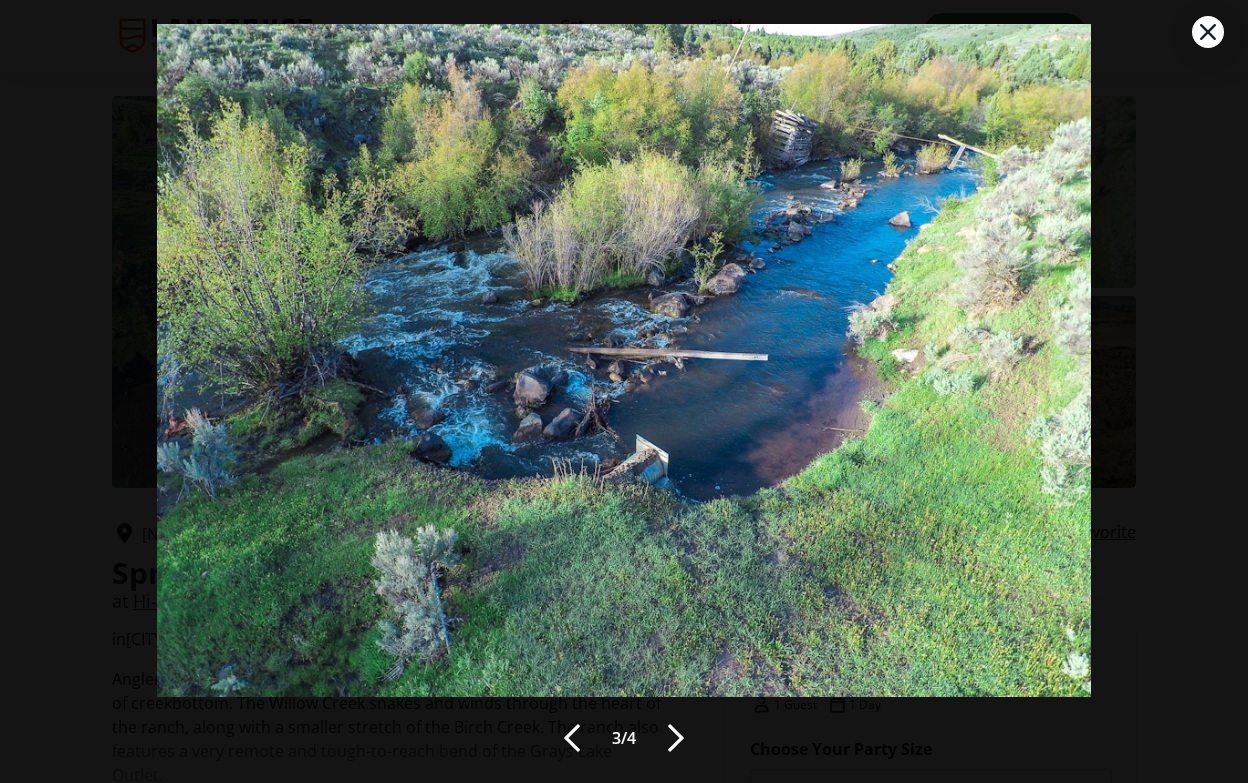 click at bounding box center (623, 348) 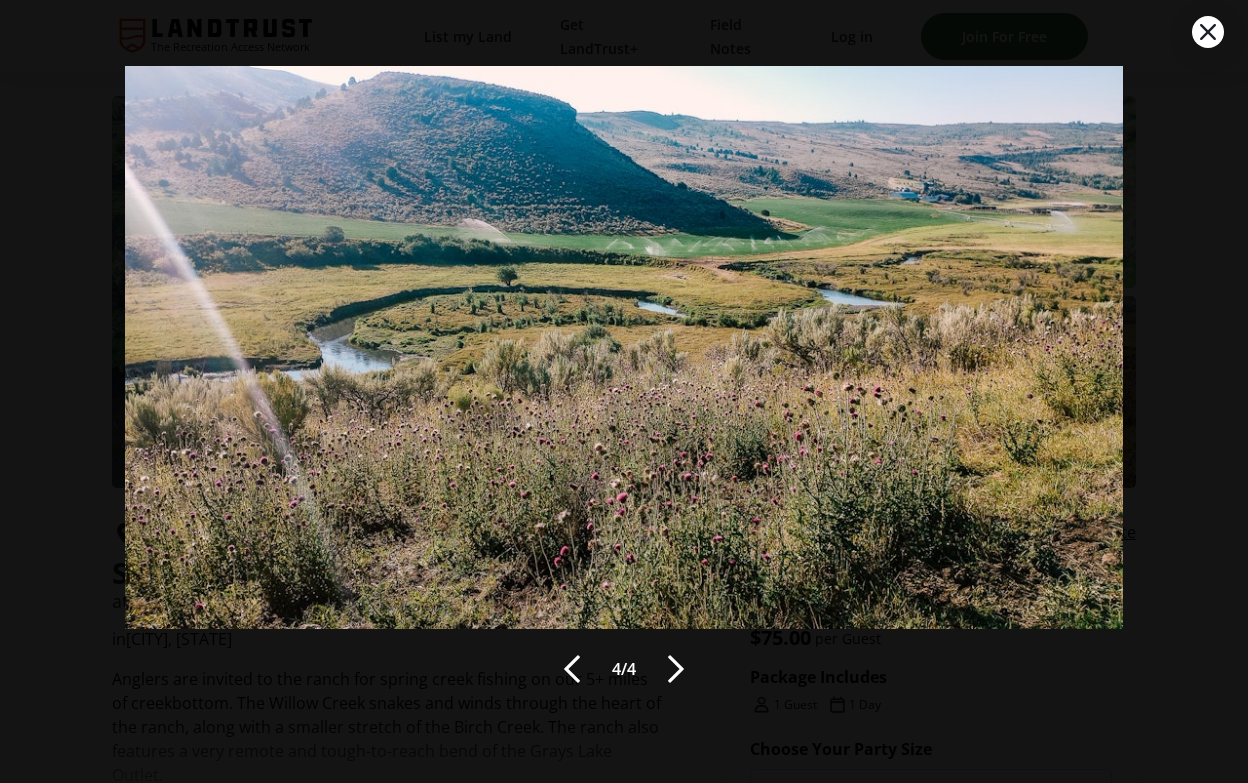 click at bounding box center (572, 669) 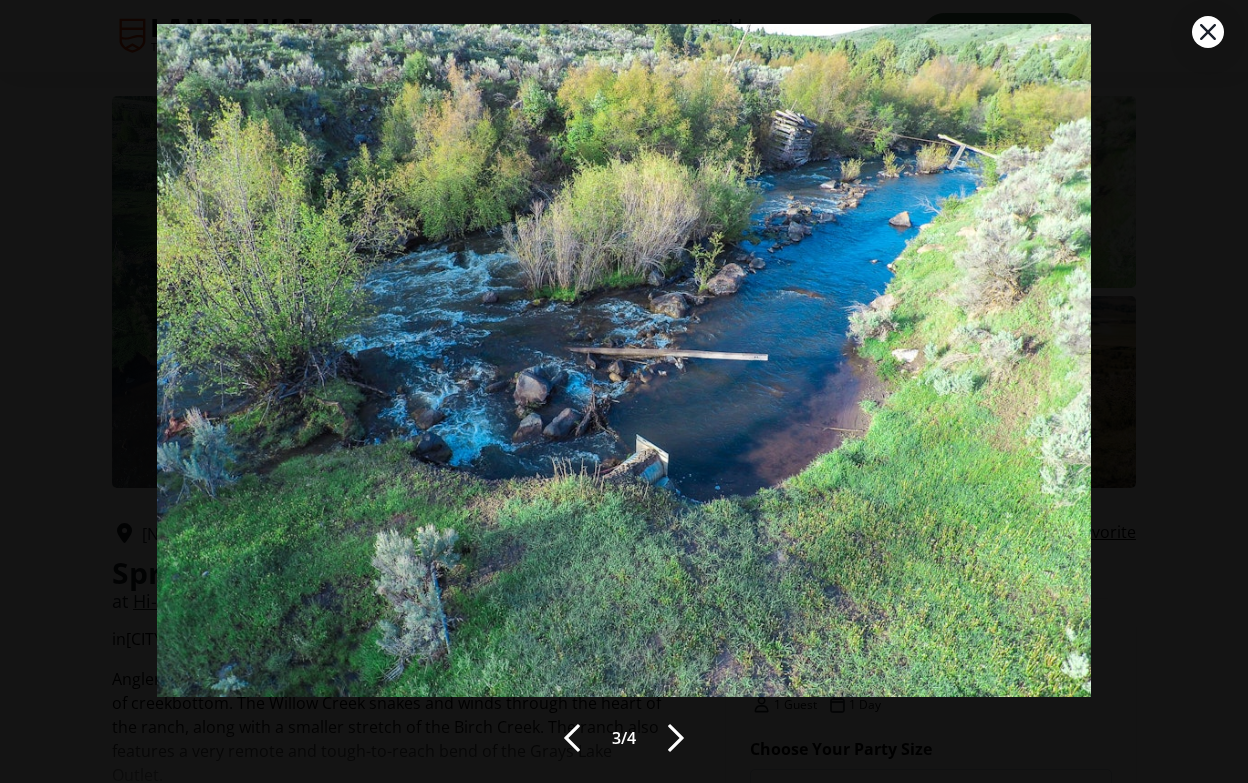 click at bounding box center [676, 738] 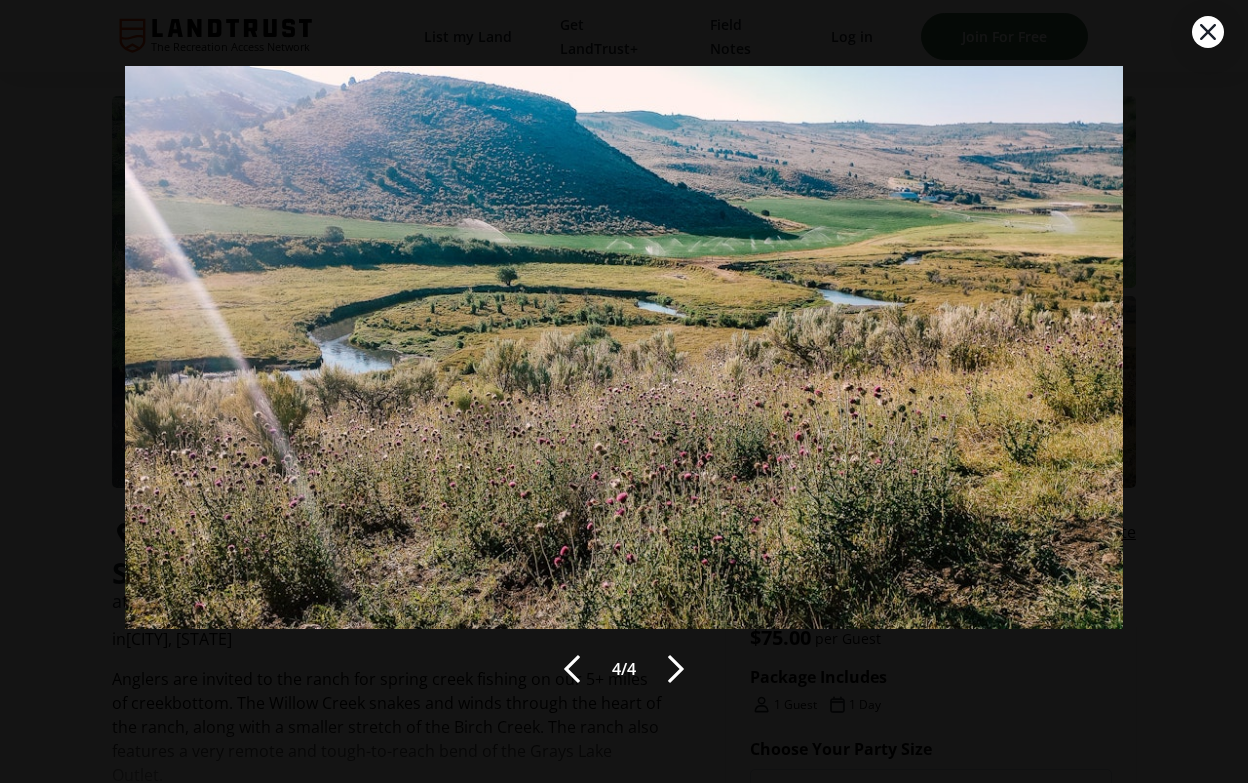 click at bounding box center (572, 669) 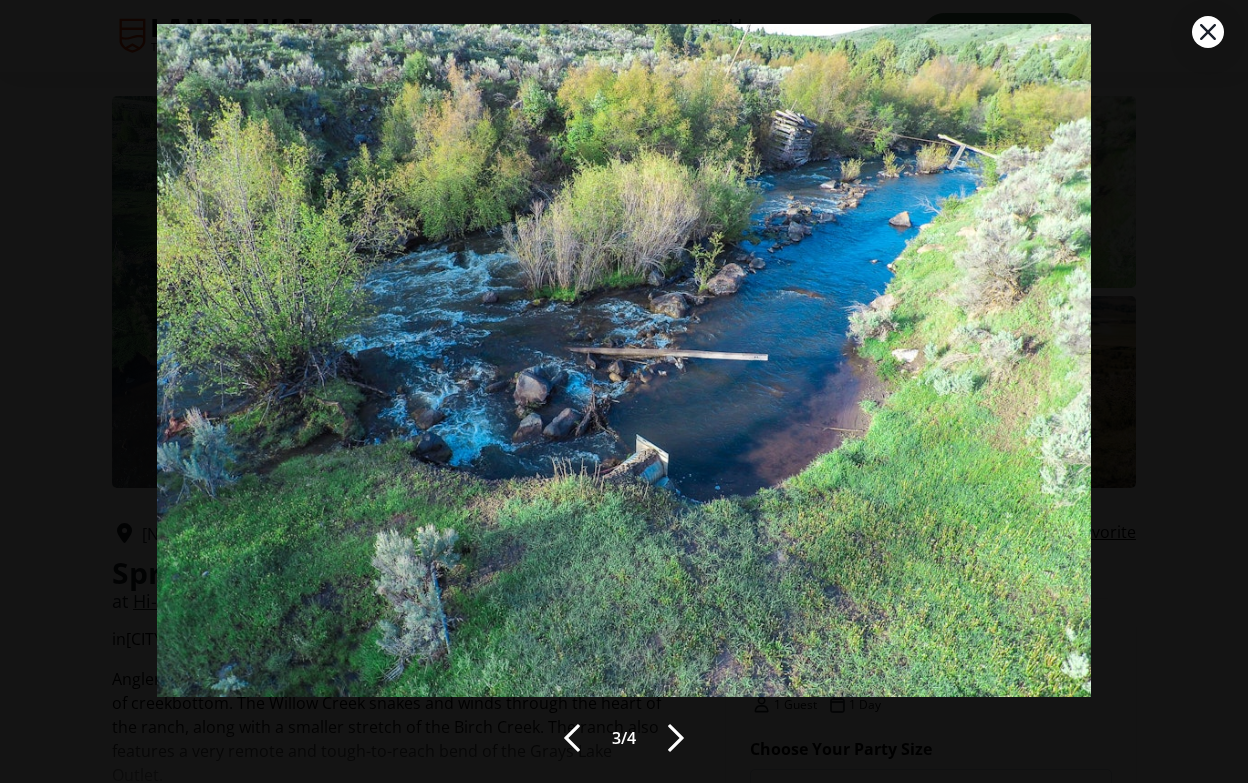 click at bounding box center (623, 348) 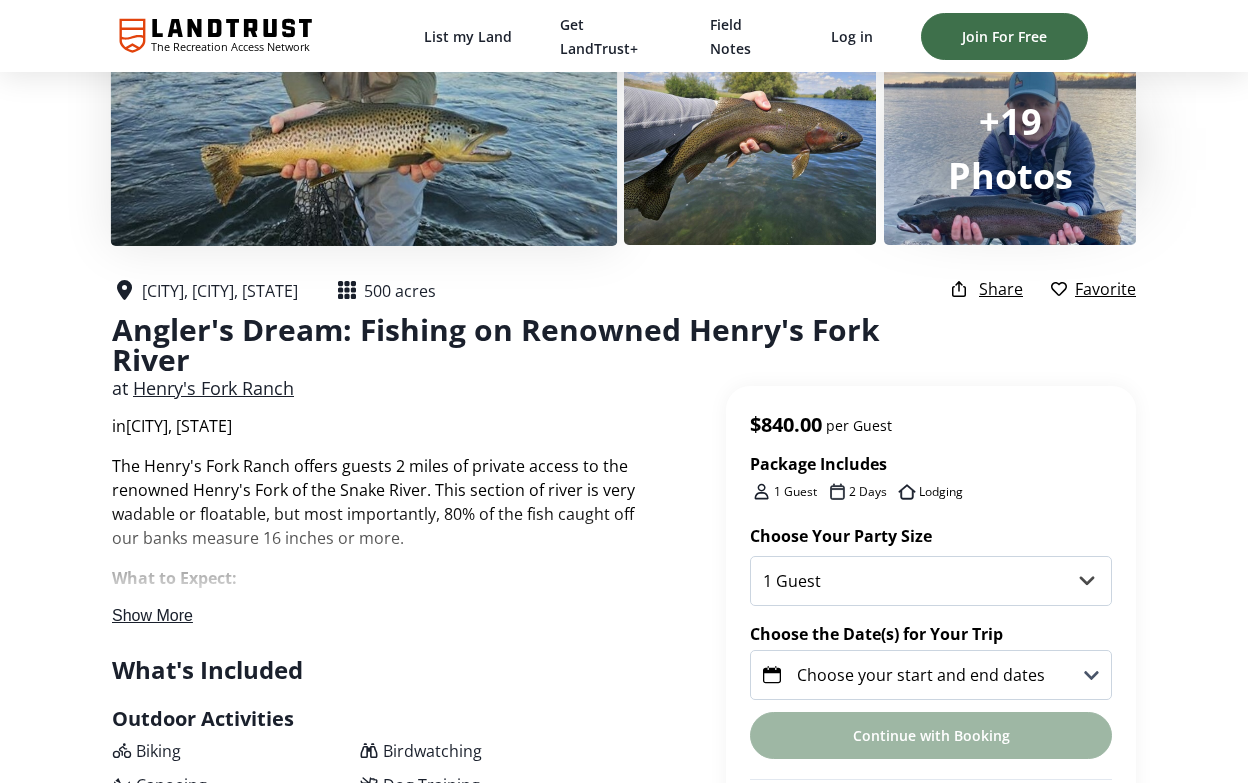 scroll, scrollTop: 0, scrollLeft: 0, axis: both 